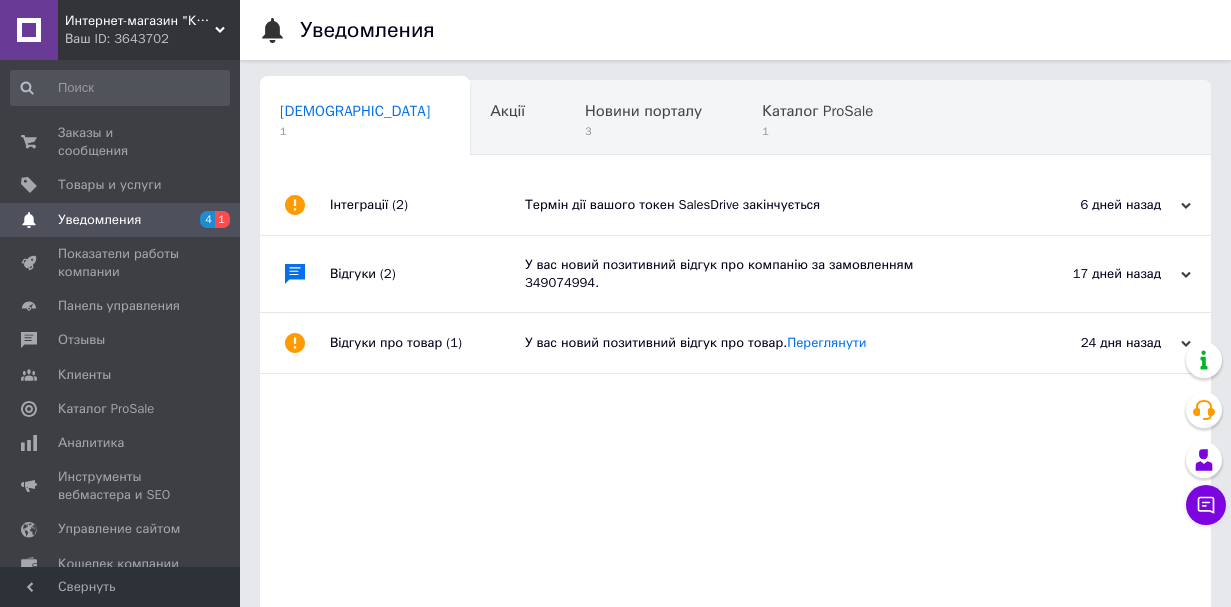 scroll, scrollTop: 0, scrollLeft: 0, axis: both 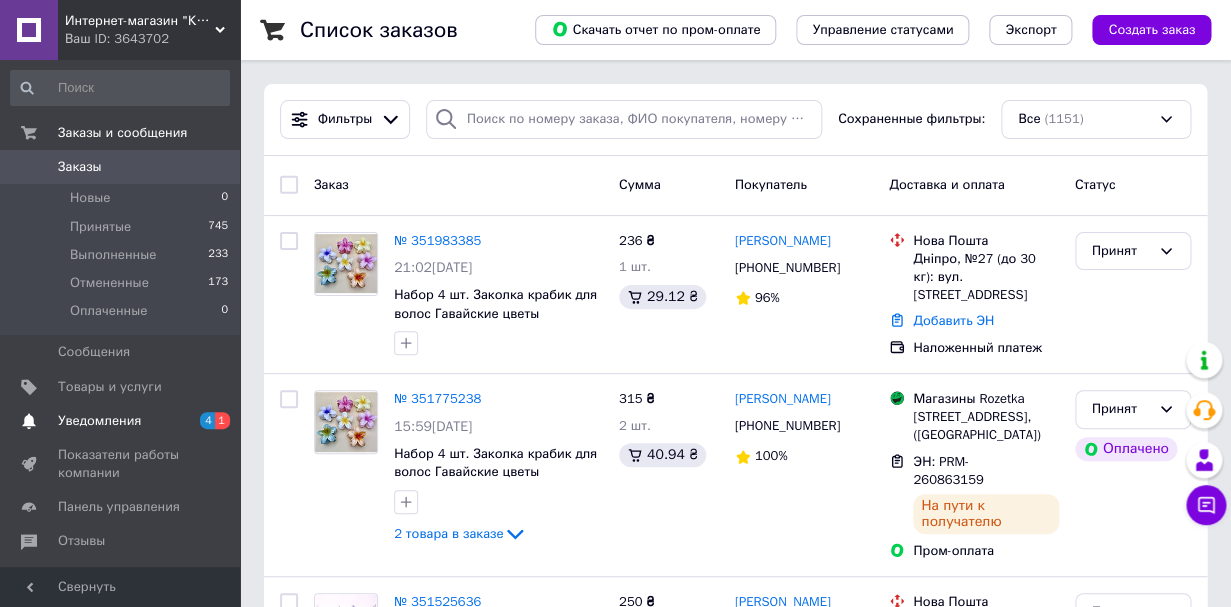 click on "4" at bounding box center [207, 420] 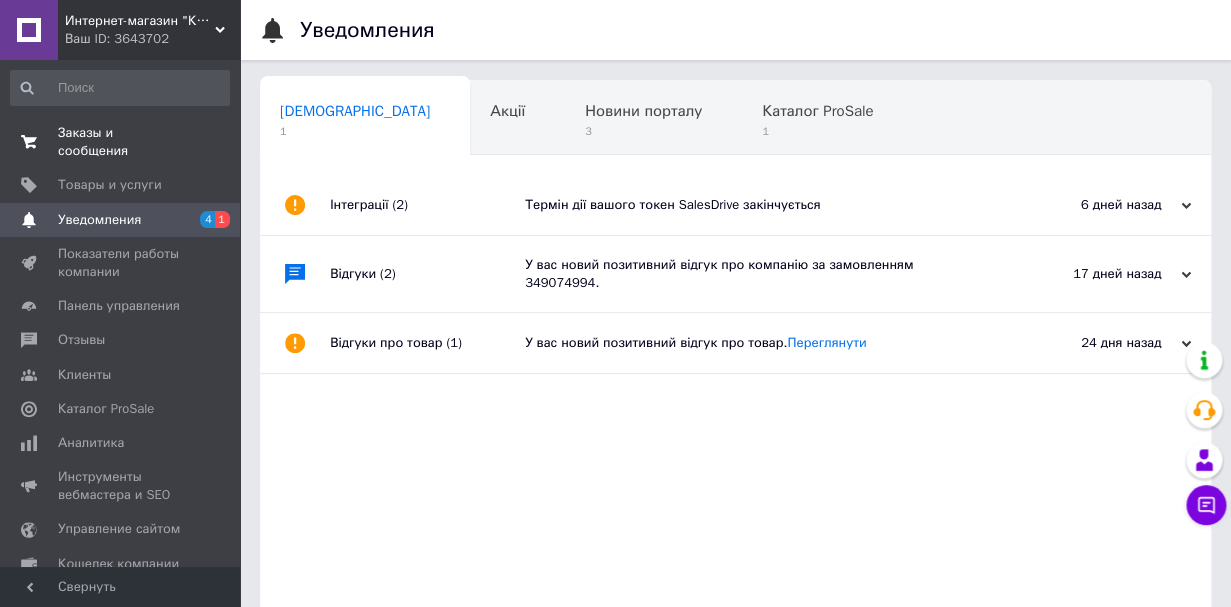 scroll, scrollTop: 0, scrollLeft: 10, axis: horizontal 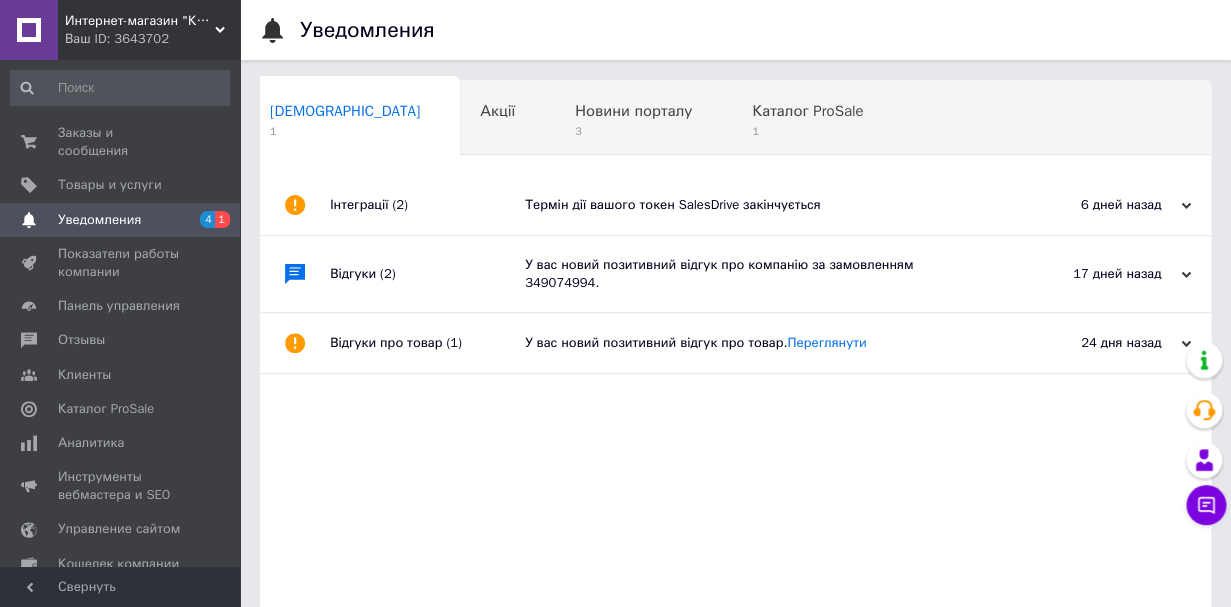click on "Интернет-магазин "Кигурумыч" Ваш ID: 3643702" at bounding box center (149, 30) 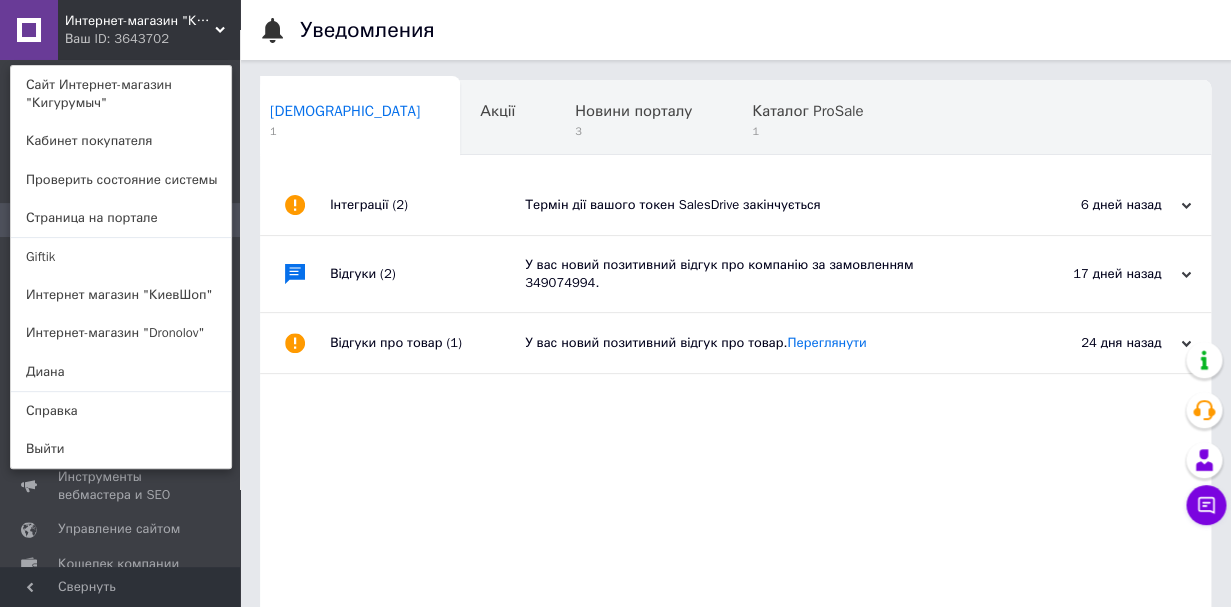 click on "Интернет-магазин "Кигурумыч" Ваш ID: 3643702 Сайт Интернет-магазин "Кигурумыч" Кабинет покупателя Проверить состояние системы Страница на портале Giftik Интернет магазин "КиевШоп" Интернет-магазин "Dronolov" [PERSON_NAME] Справка Выйти" at bounding box center (120, 30) 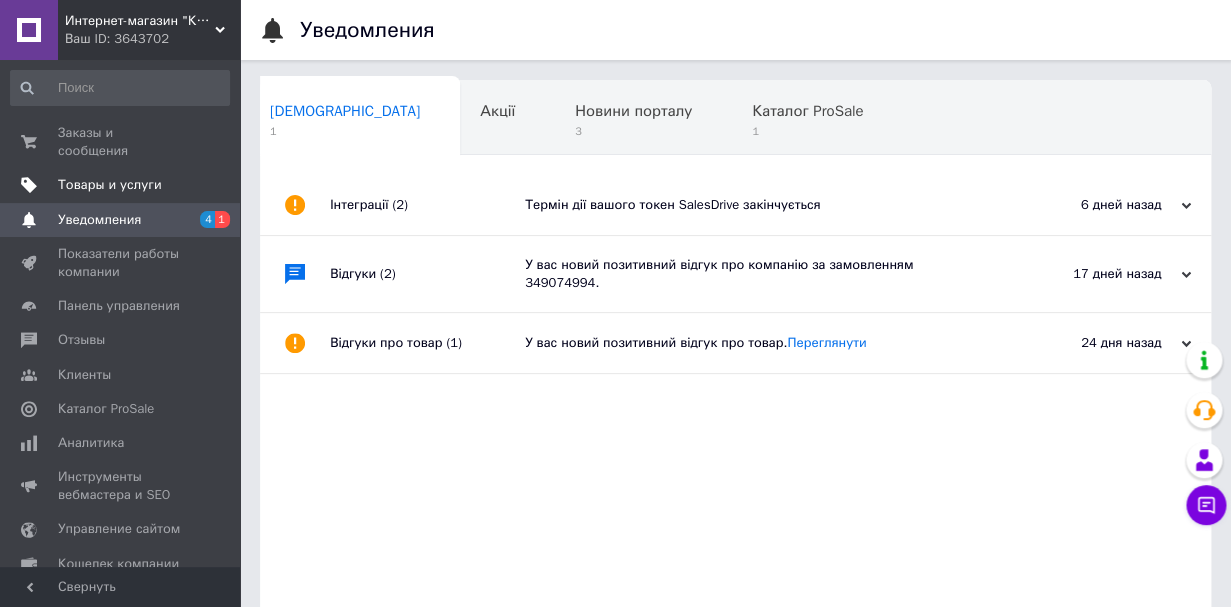 click on "Товары и услуги" at bounding box center [110, 185] 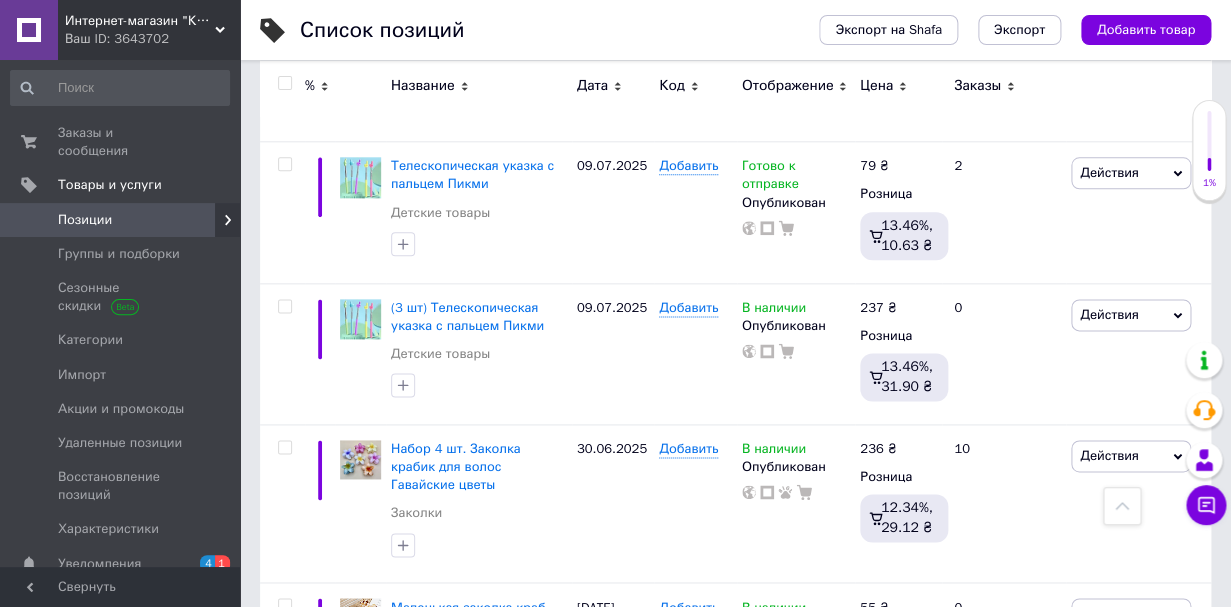 scroll, scrollTop: 629, scrollLeft: 0, axis: vertical 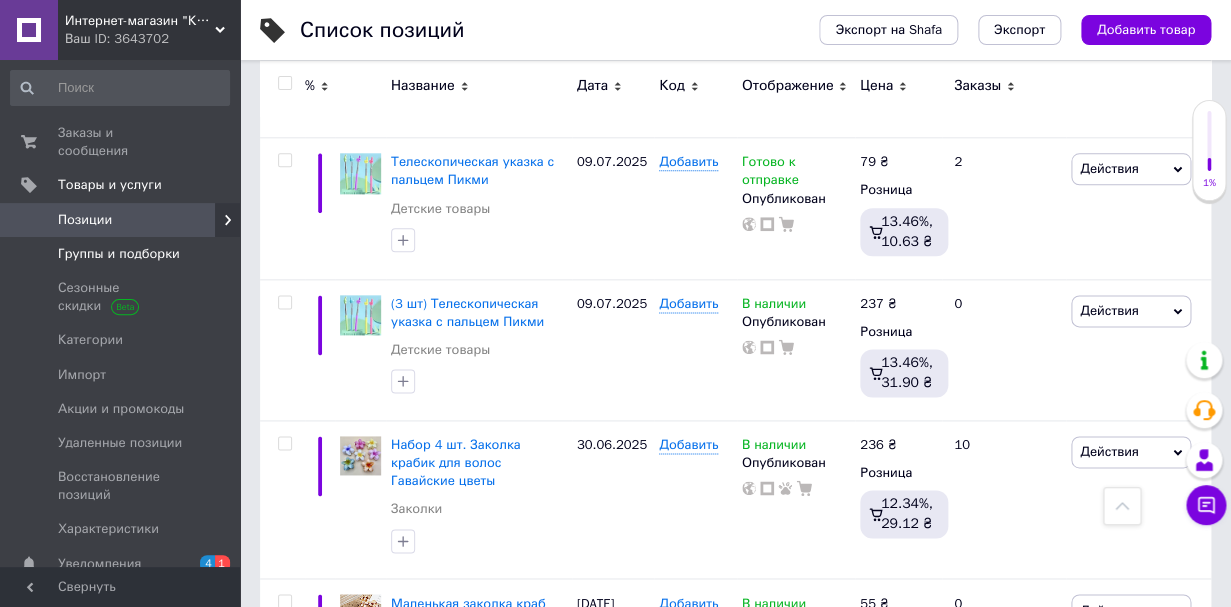 click on "Группы и подборки" at bounding box center [120, 254] 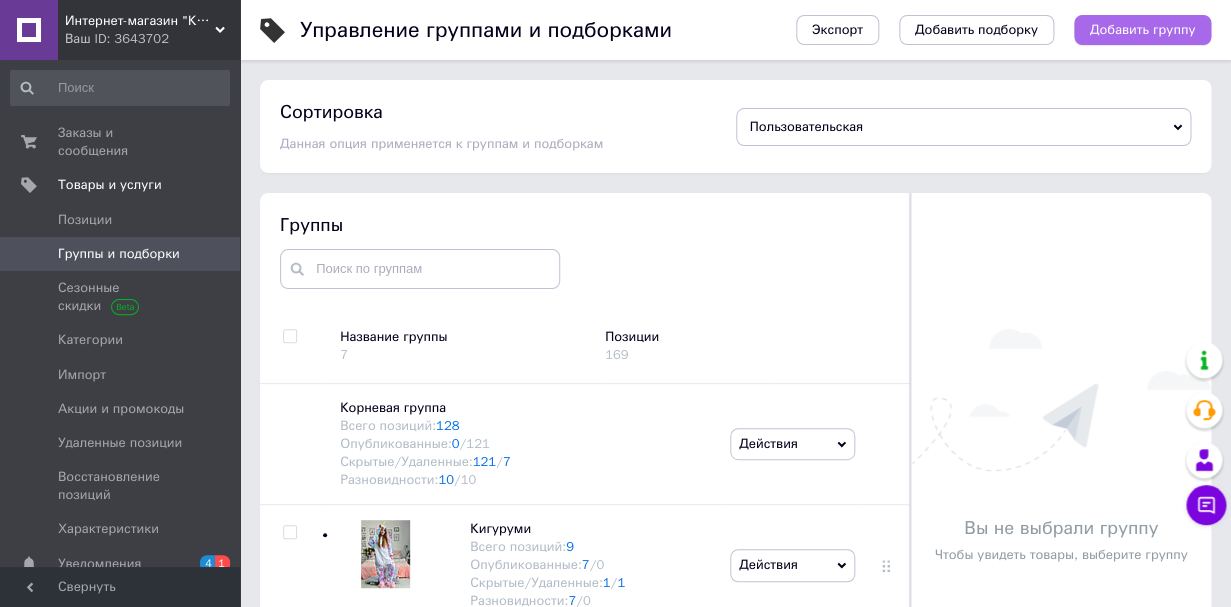 click on "Добавить группу" at bounding box center [1142, 30] 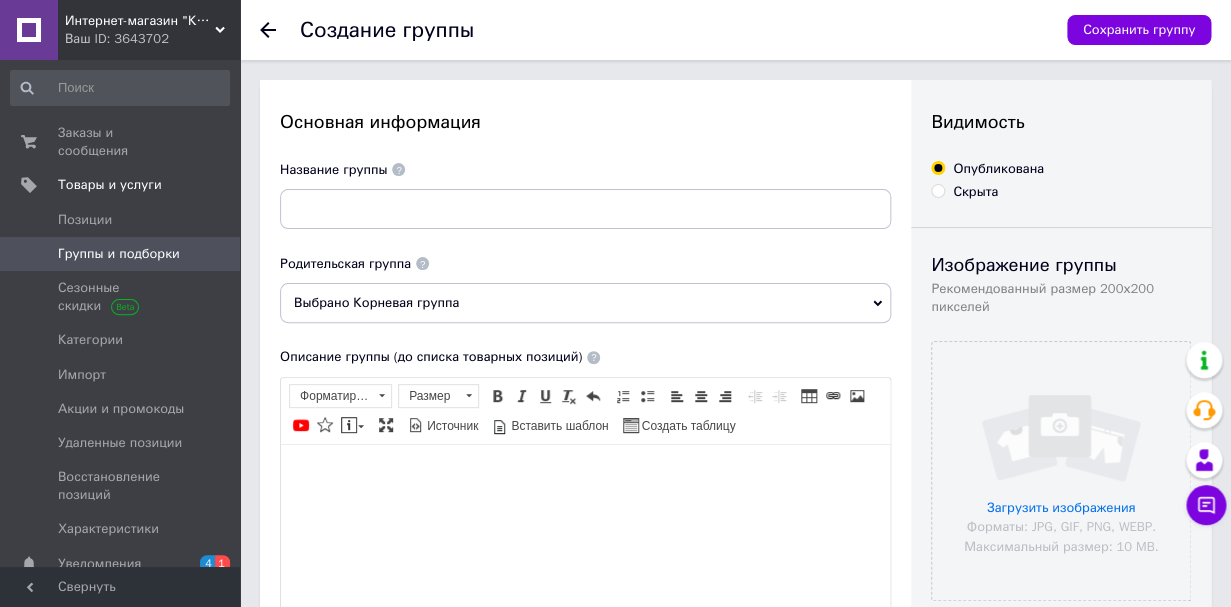 scroll, scrollTop: 0, scrollLeft: 0, axis: both 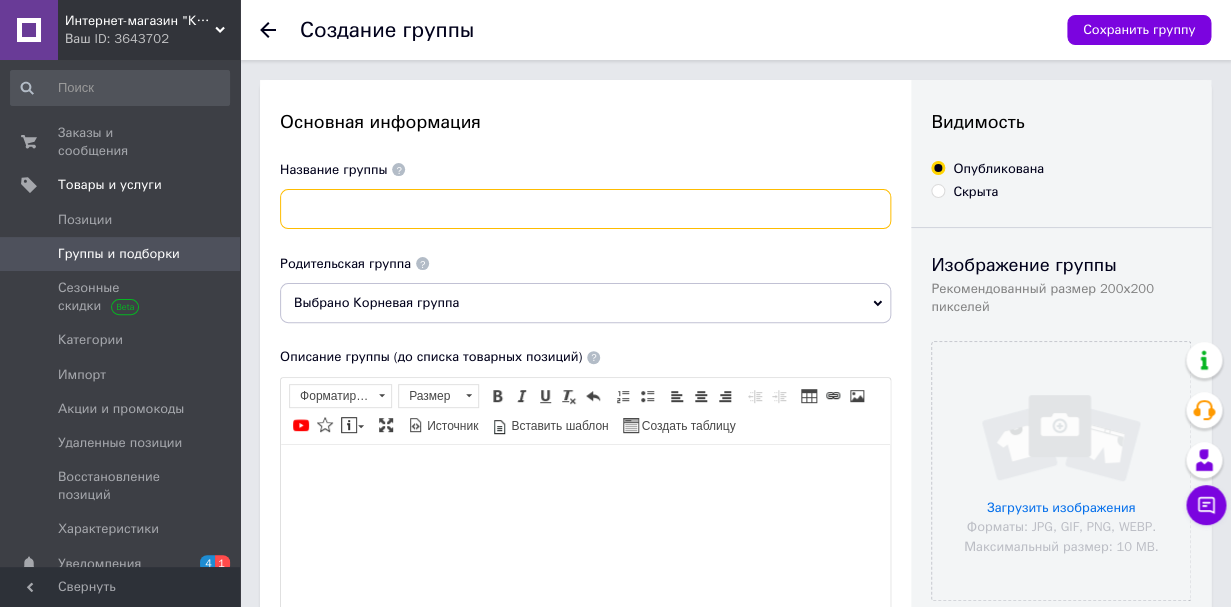 click at bounding box center [585, 209] 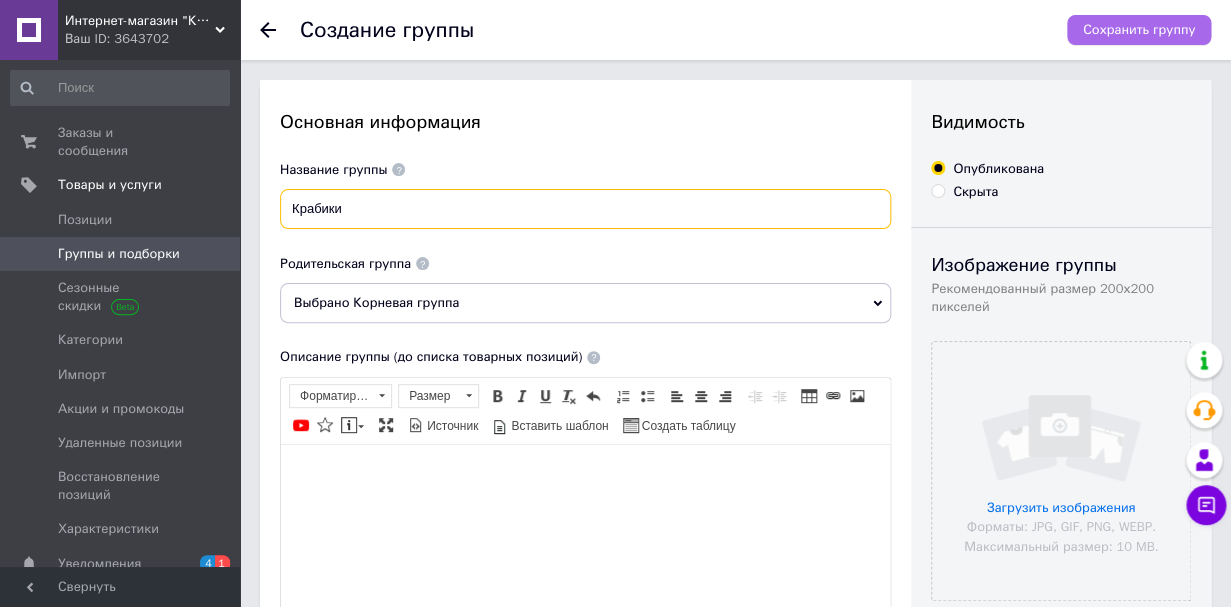 type on "Крабики" 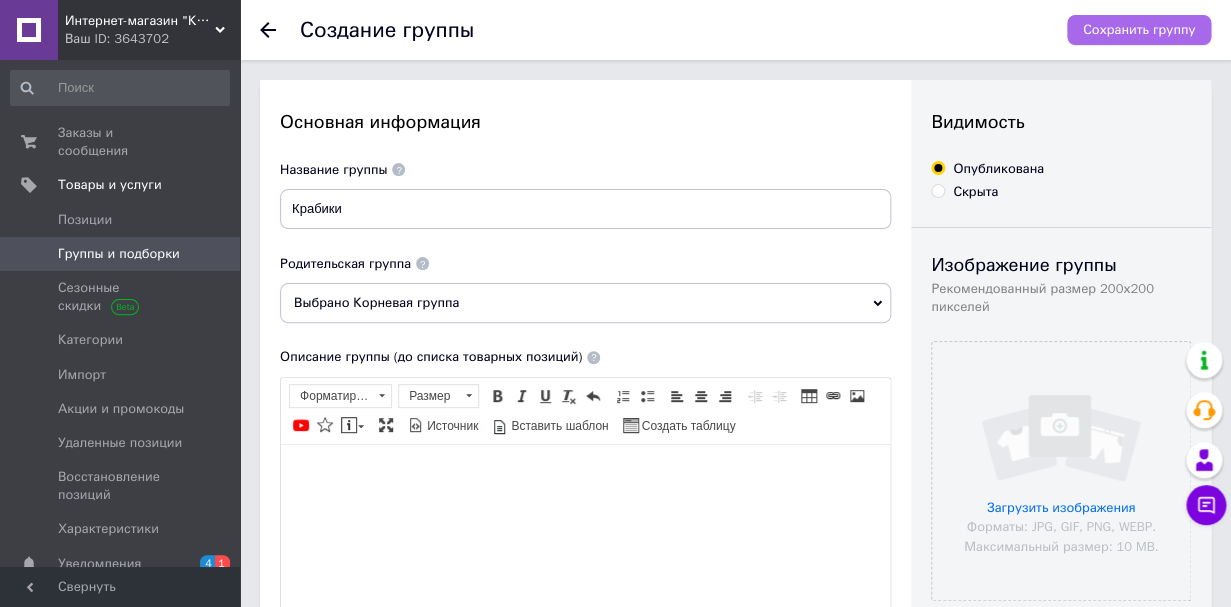 click on "Сохранить группу" at bounding box center (1139, 30) 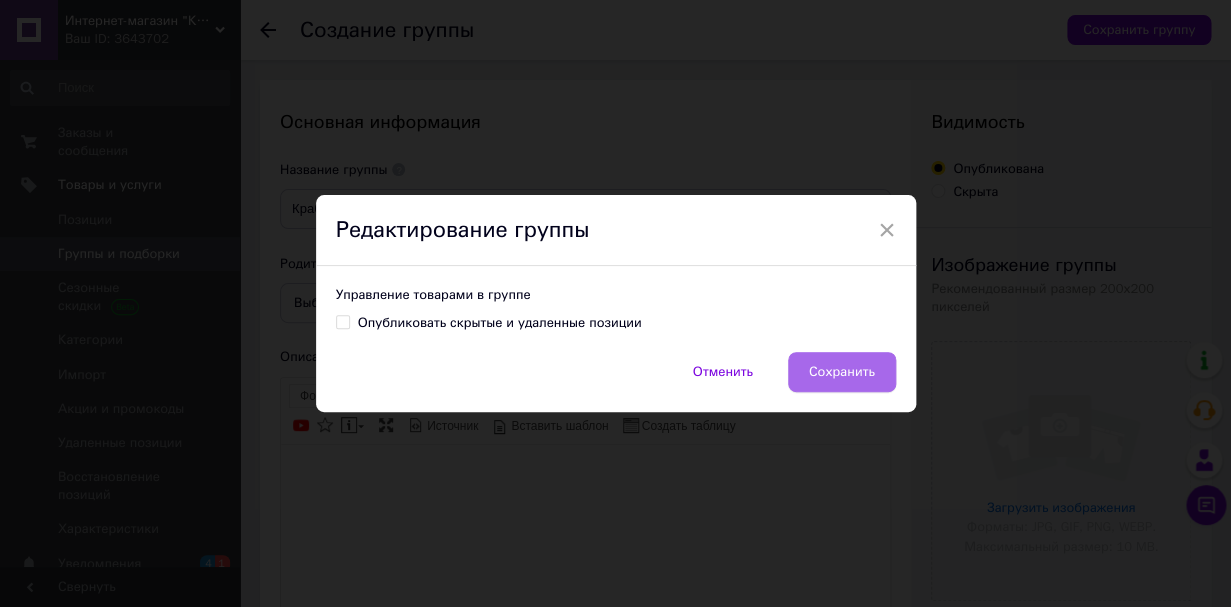 click on "Сохранить" at bounding box center (842, 372) 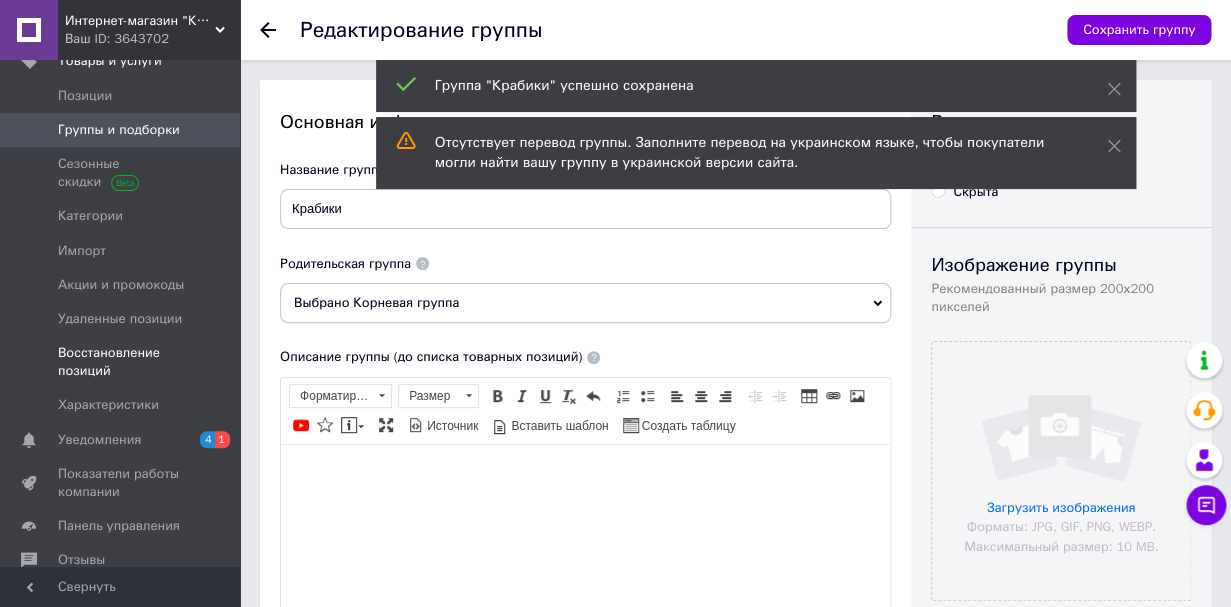 scroll, scrollTop: 290, scrollLeft: 0, axis: vertical 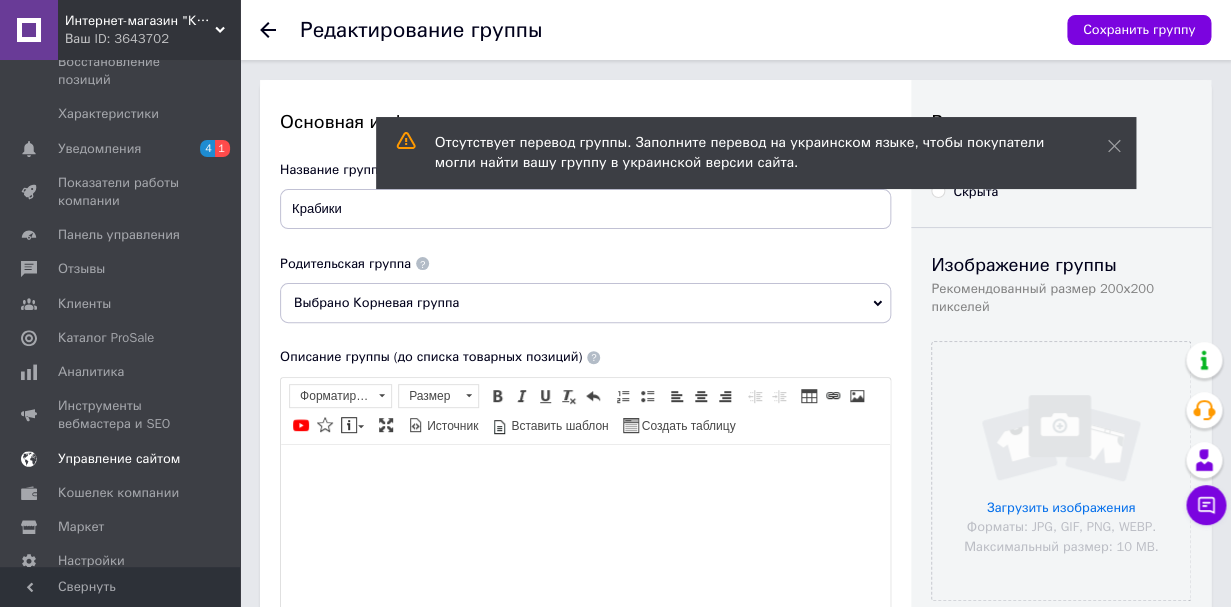 click on "Управление сайтом" at bounding box center (119, 459) 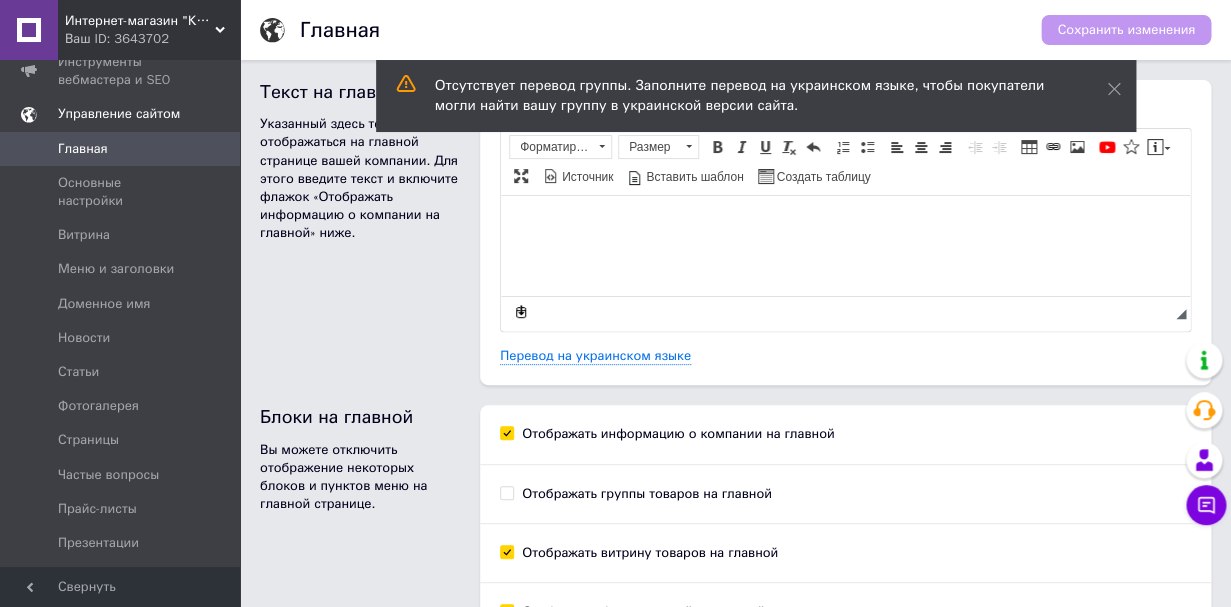 scroll, scrollTop: 0, scrollLeft: 0, axis: both 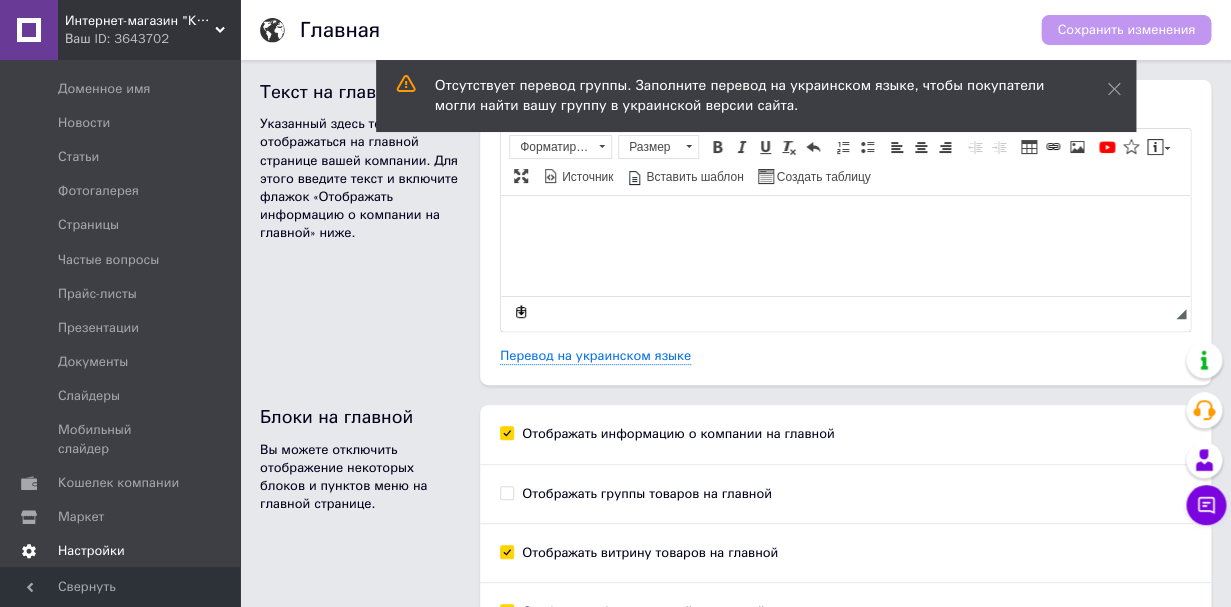 click on "Настройки" at bounding box center [91, 551] 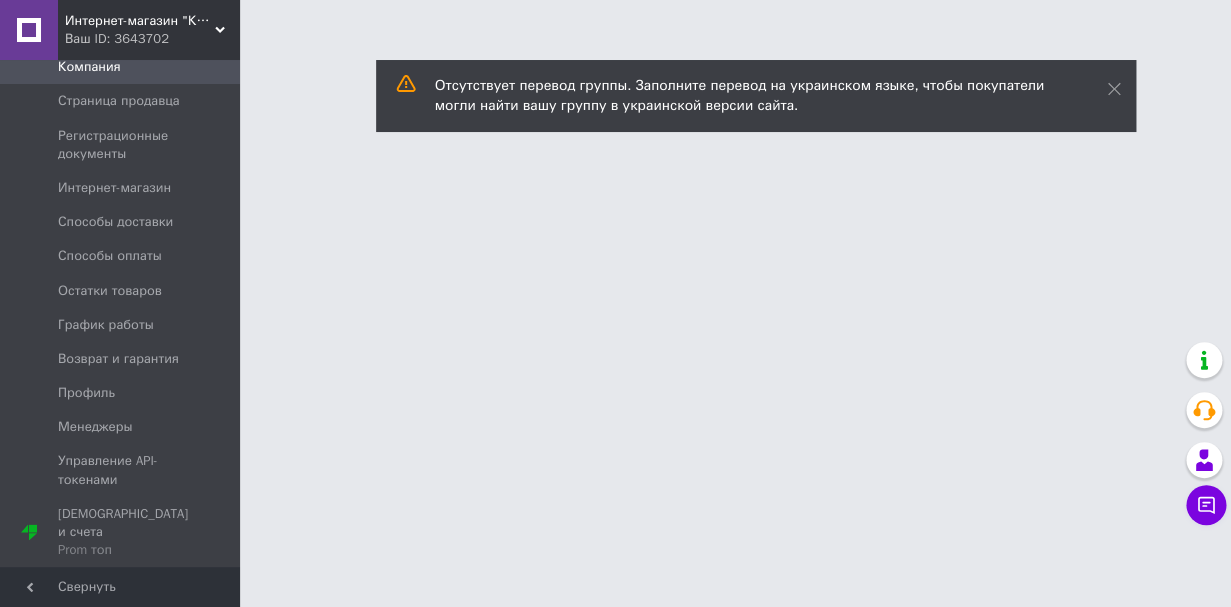 scroll, scrollTop: 582, scrollLeft: 0, axis: vertical 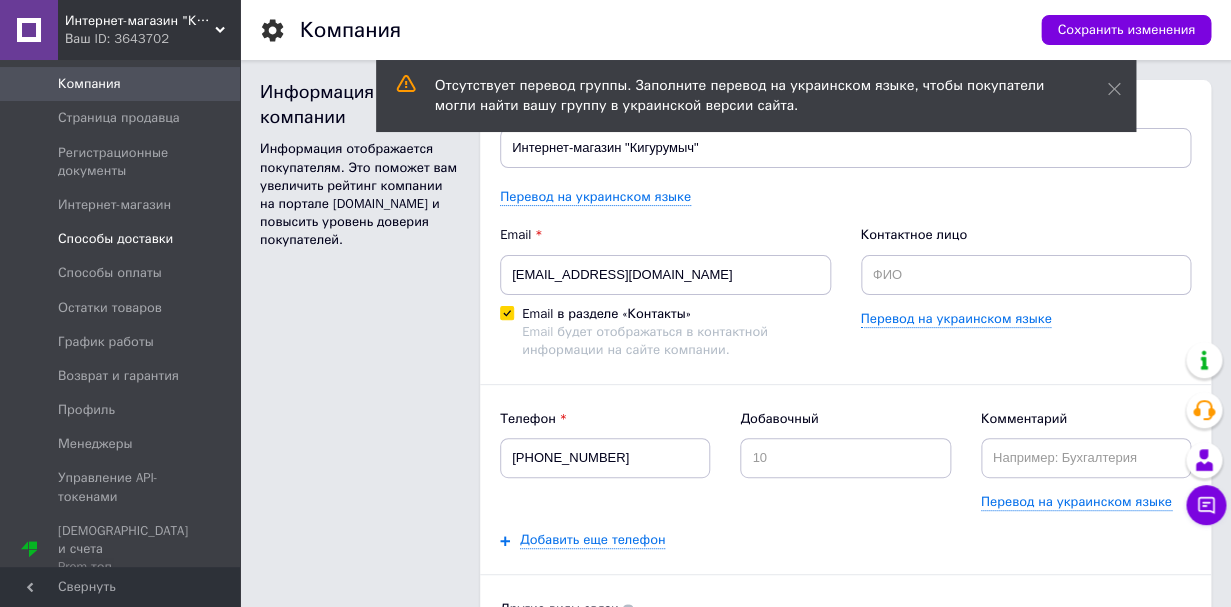 click on "Способы доставки" at bounding box center (115, 239) 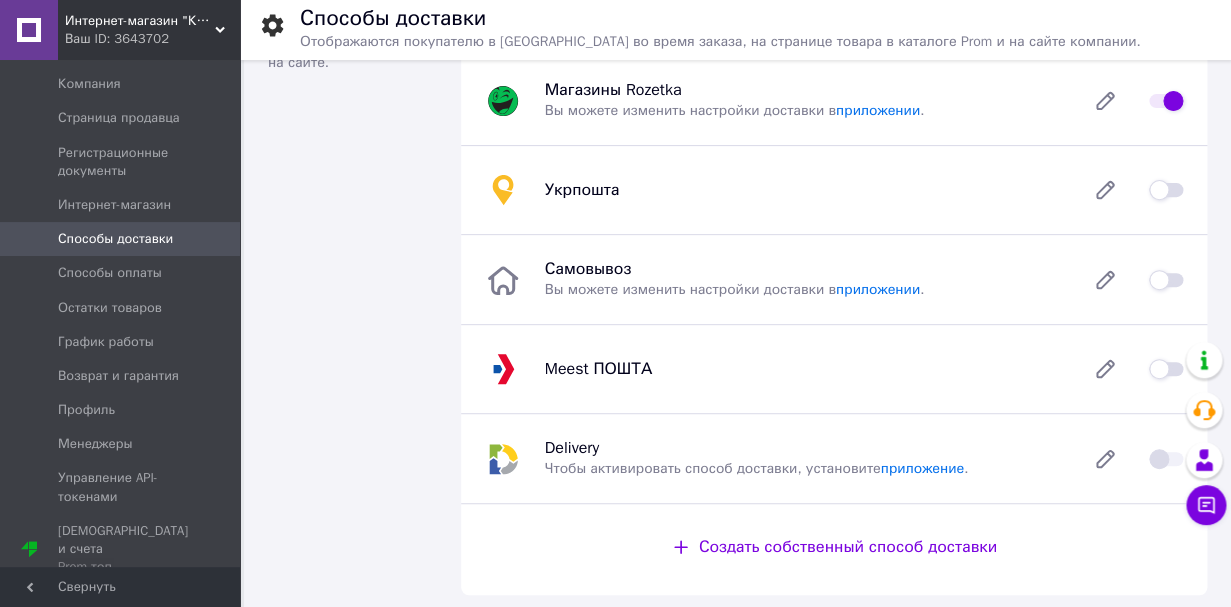 scroll, scrollTop: 0, scrollLeft: 0, axis: both 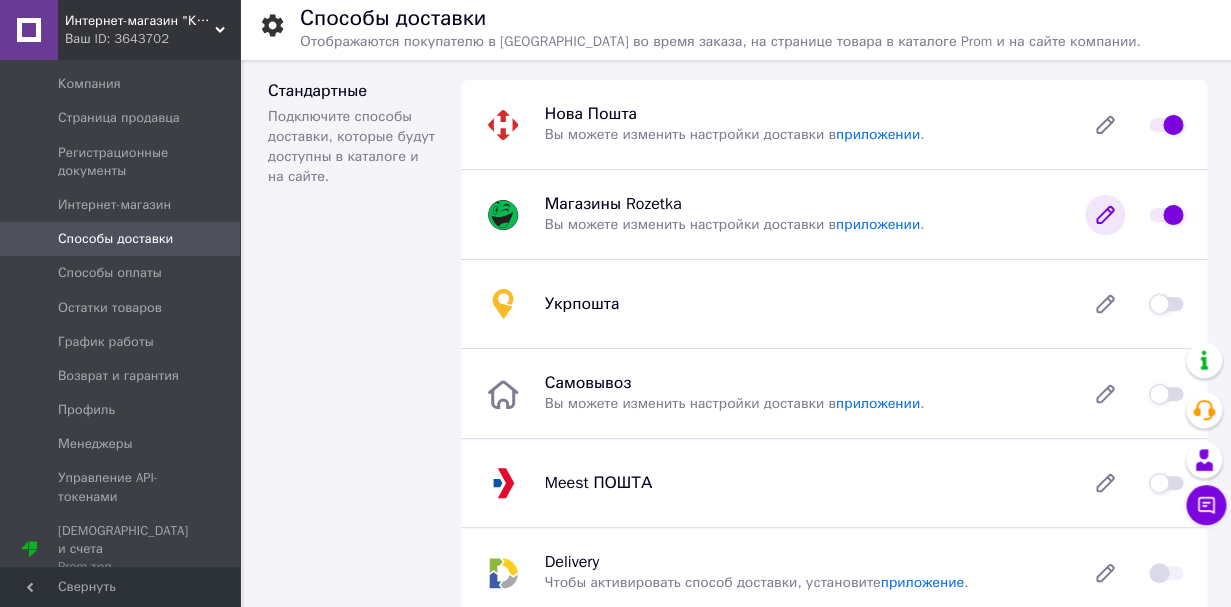 click 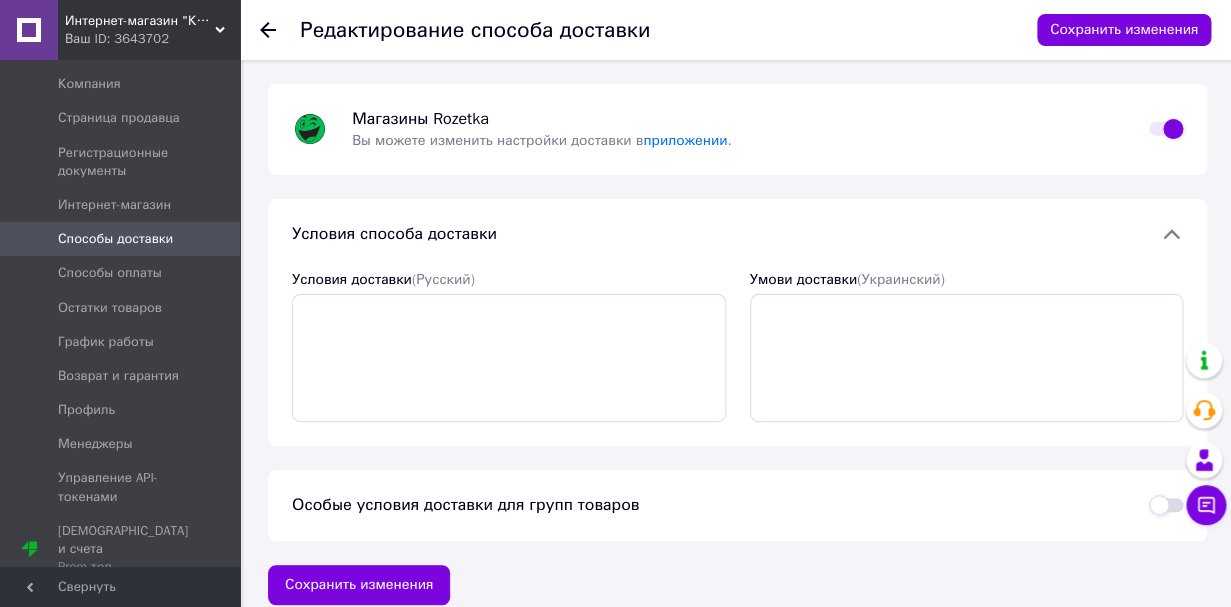 scroll, scrollTop: 22, scrollLeft: 0, axis: vertical 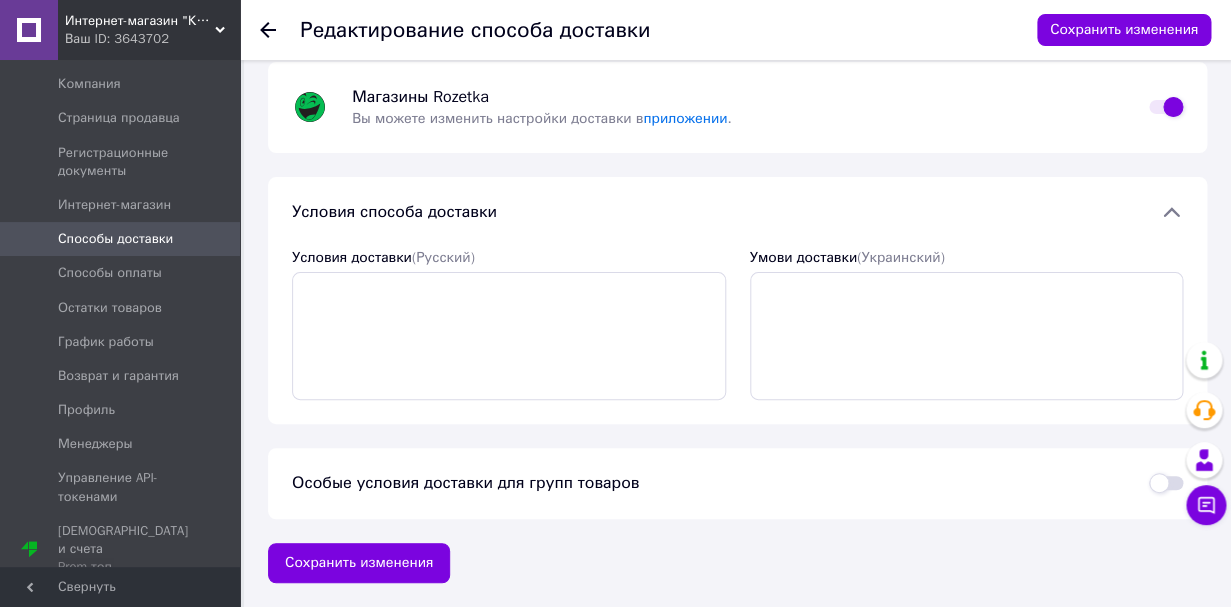 click on "Особые условия доставки для групп товаров" at bounding box center (708, 483) 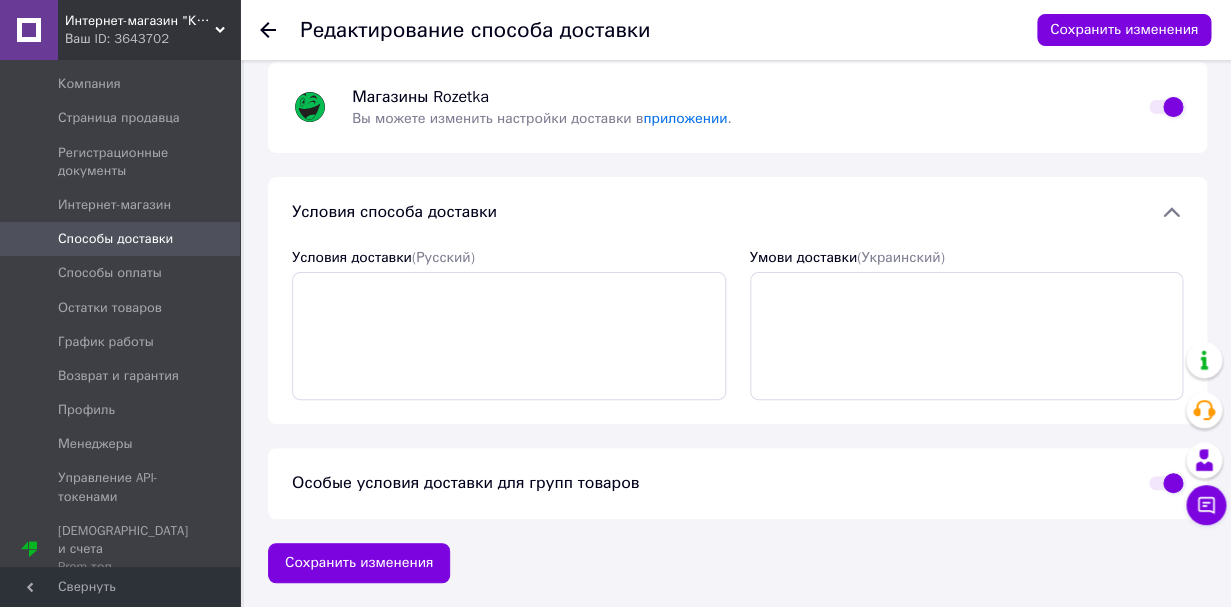 checkbox on "true" 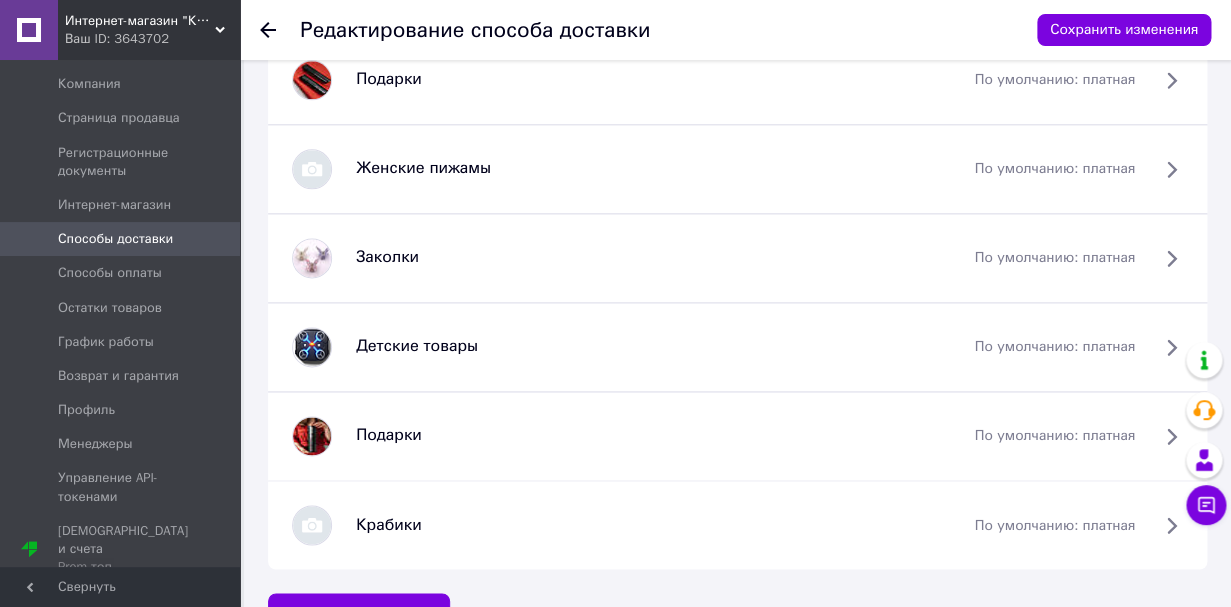 scroll, scrollTop: 754, scrollLeft: 0, axis: vertical 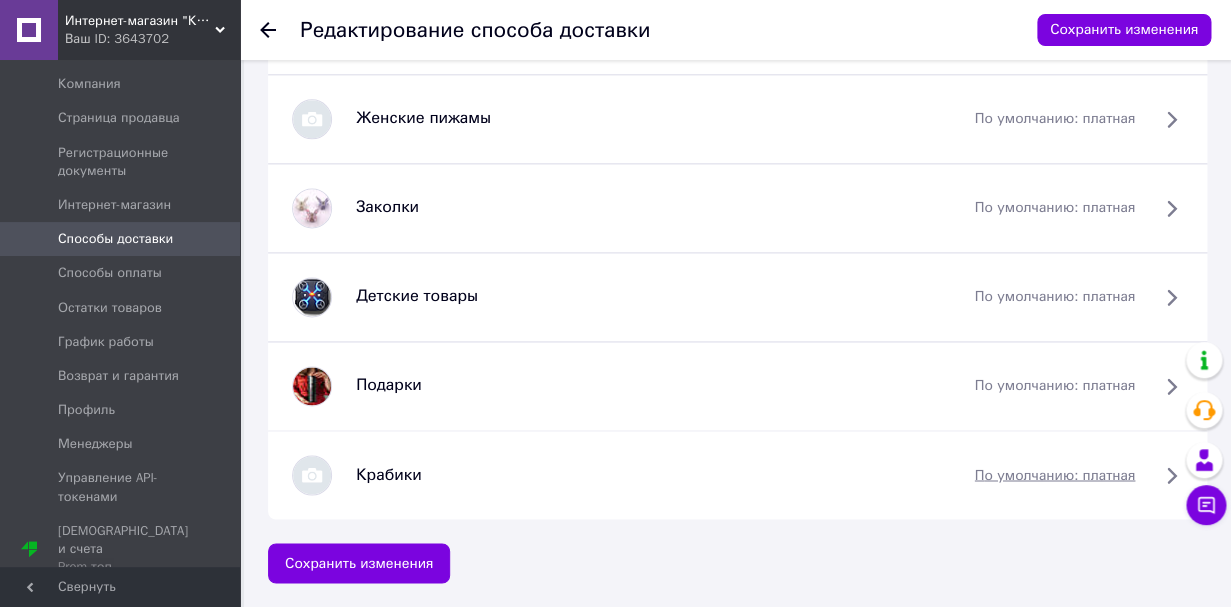 click on "по умолчанию: платная" at bounding box center (1054, 475) 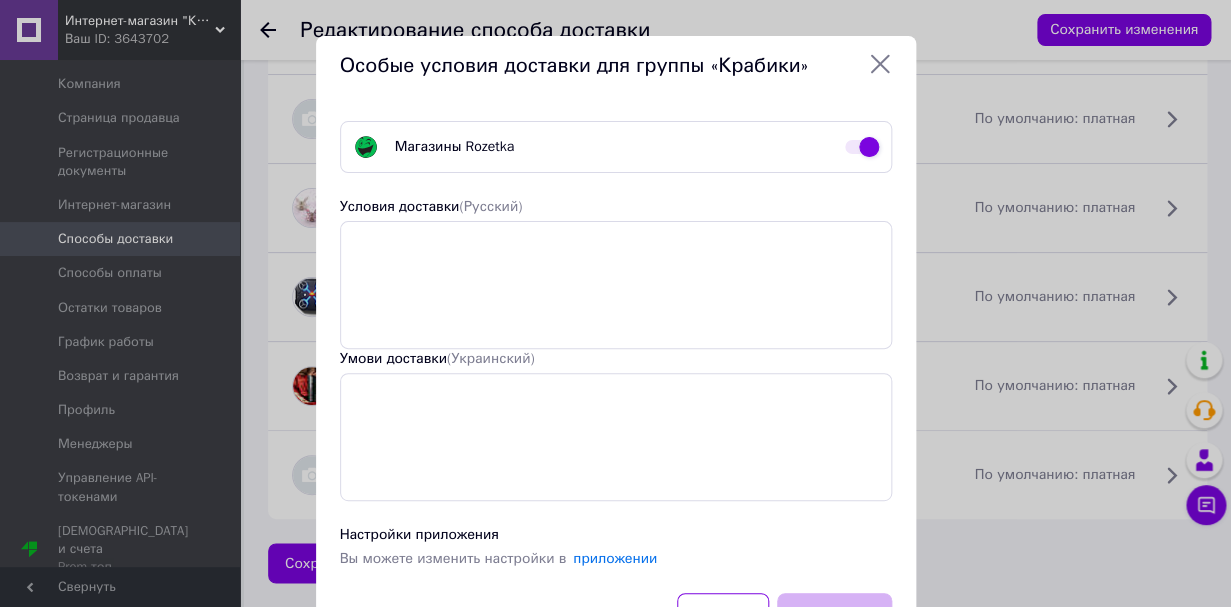 click at bounding box center (862, 147) 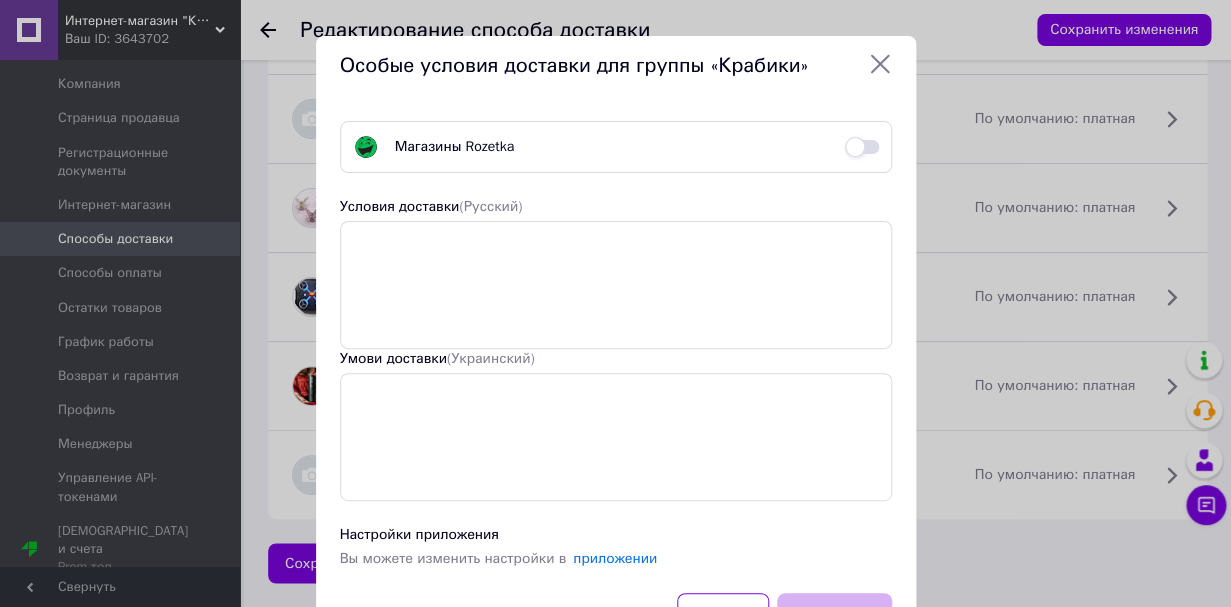 checkbox on "false" 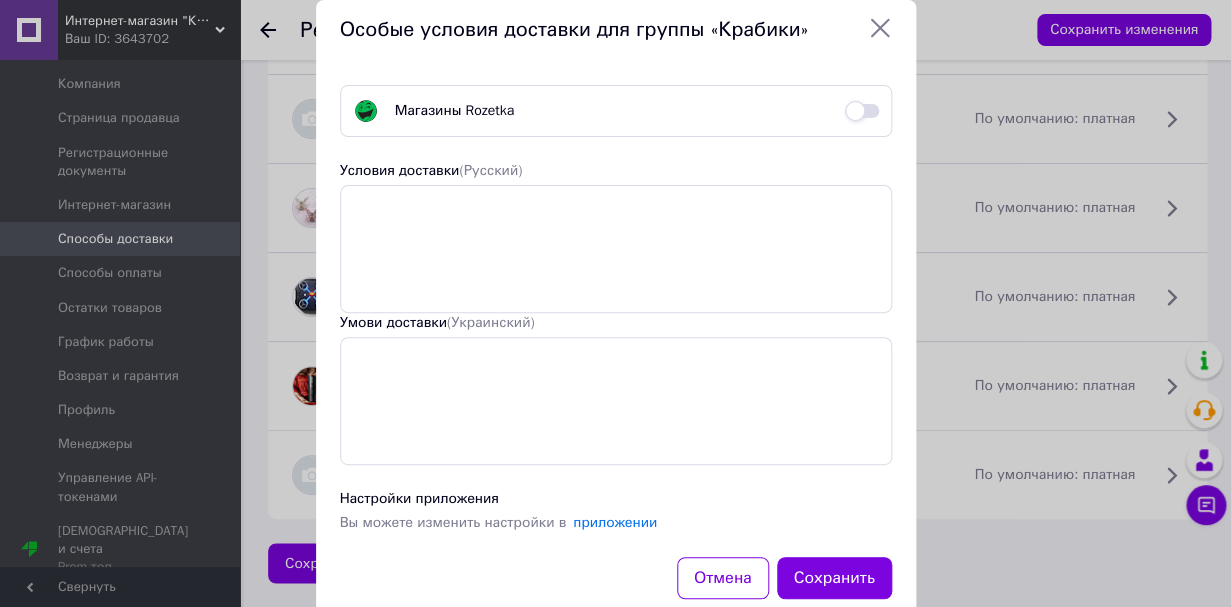 scroll, scrollTop: 72, scrollLeft: 0, axis: vertical 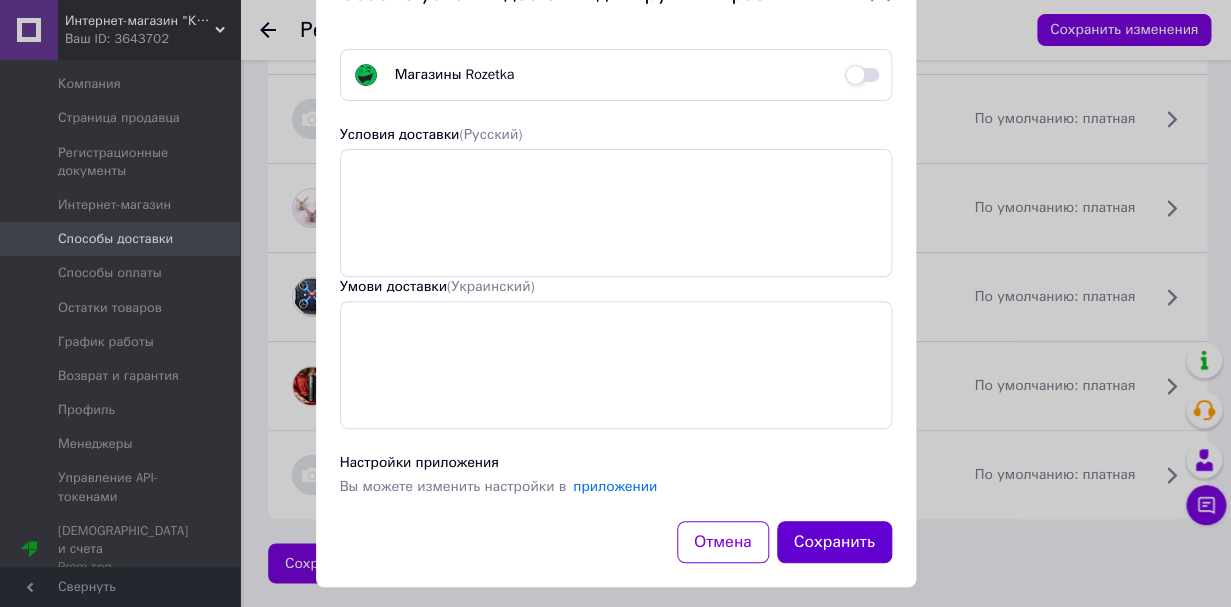 click on "Сохранить" at bounding box center (834, 542) 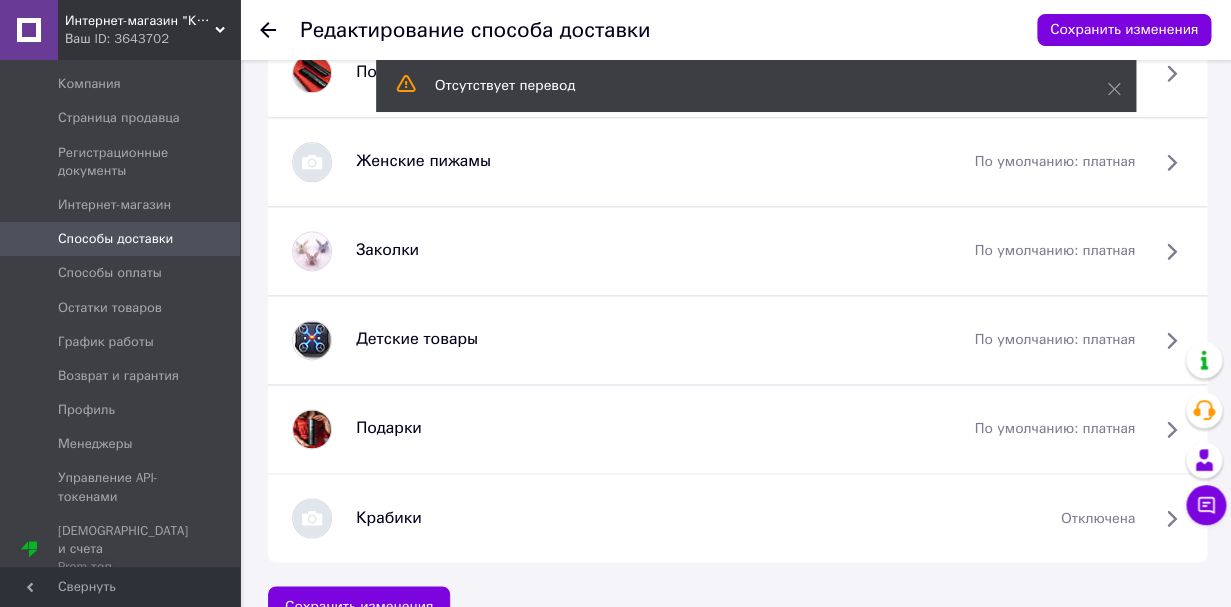scroll, scrollTop: 754, scrollLeft: 0, axis: vertical 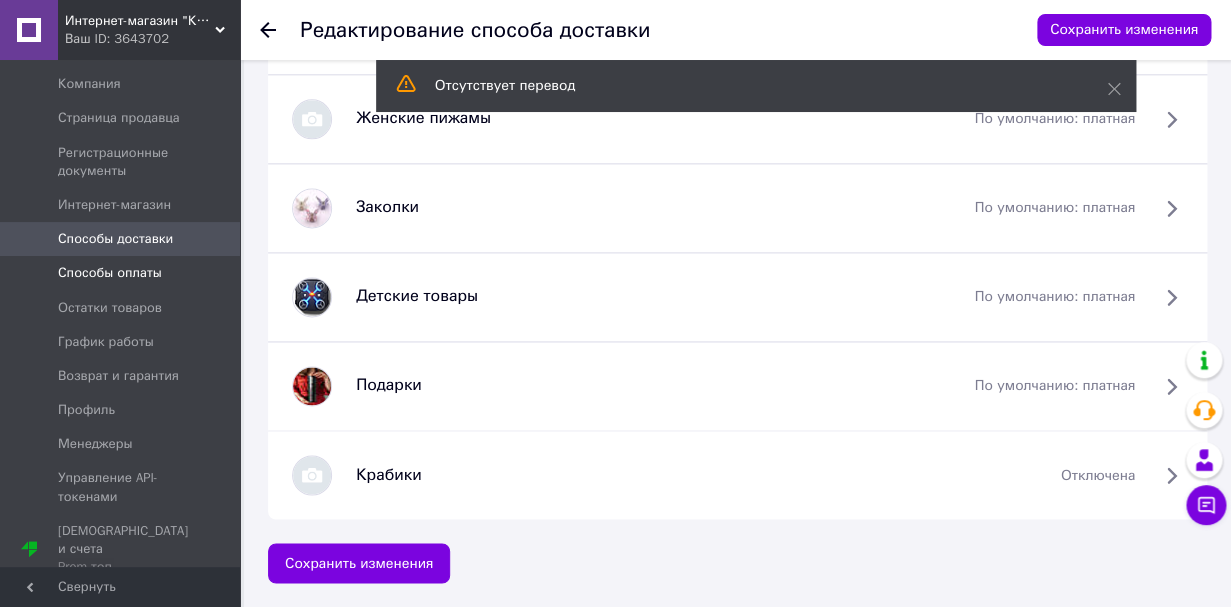 click on "Способы оплаты" at bounding box center (120, 273) 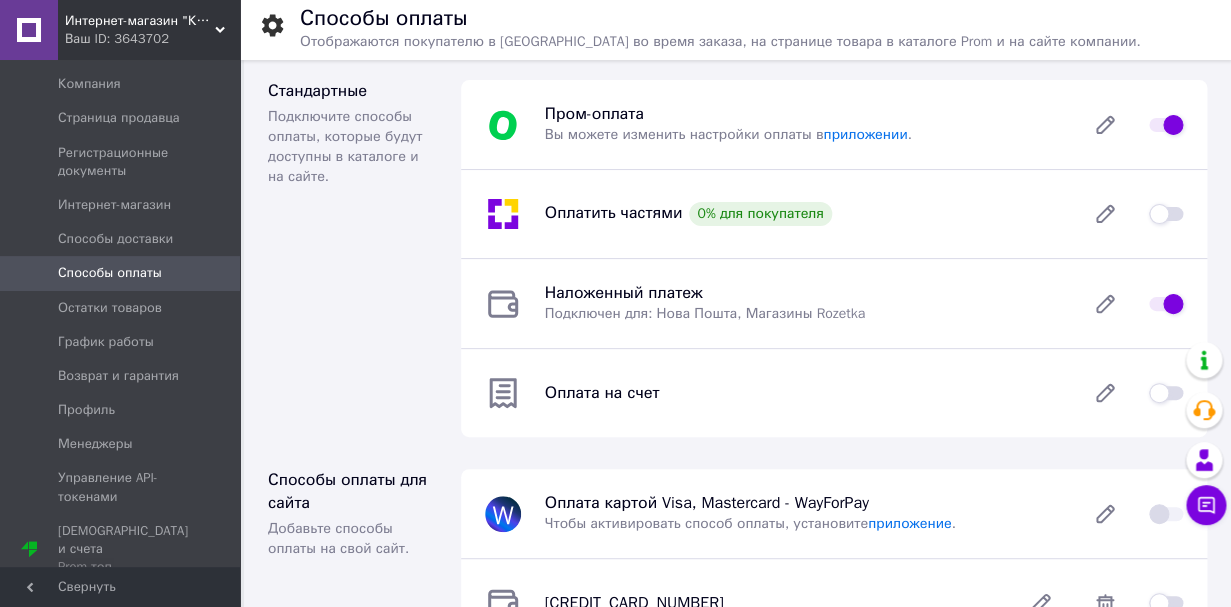 scroll, scrollTop: 9, scrollLeft: 0, axis: vertical 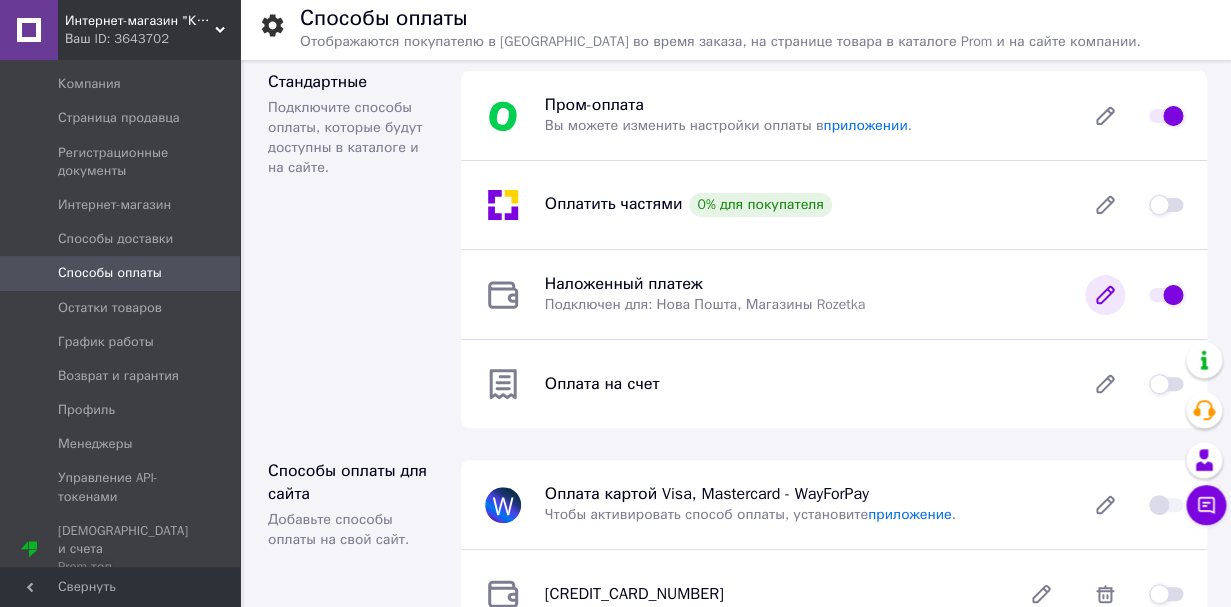 click 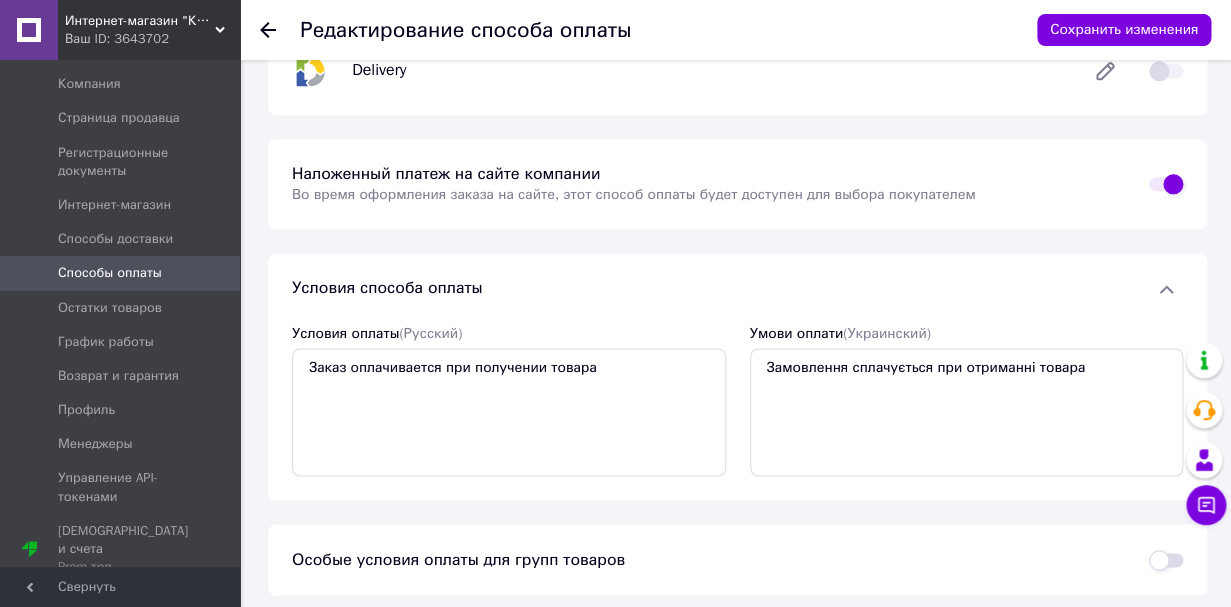 scroll, scrollTop: 788, scrollLeft: 0, axis: vertical 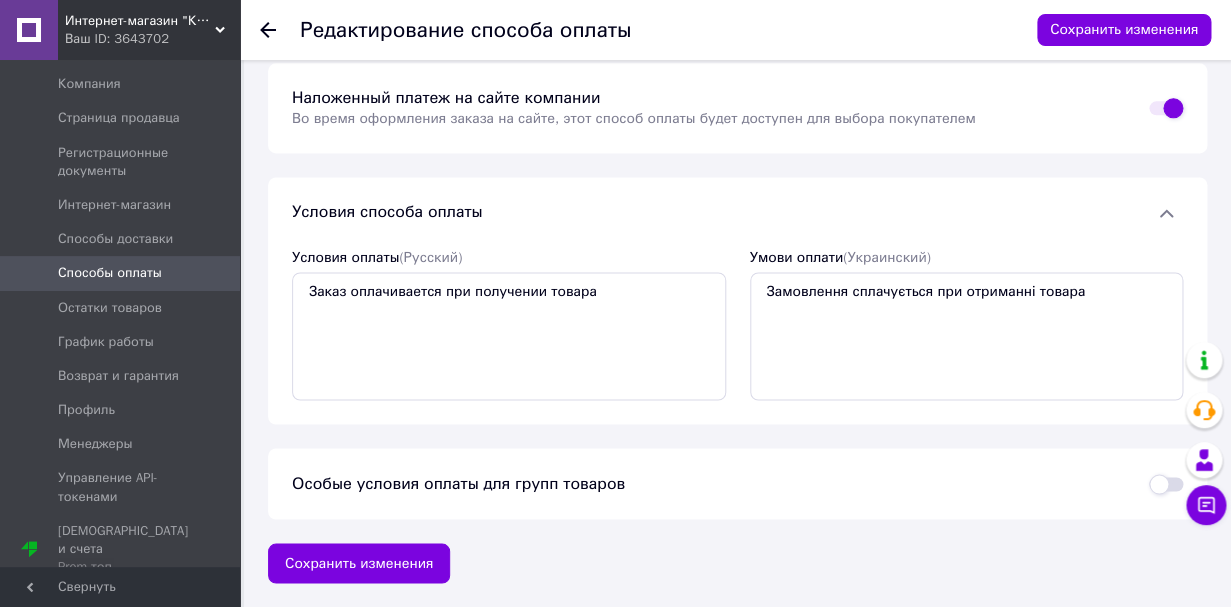 click at bounding box center [1166, 484] 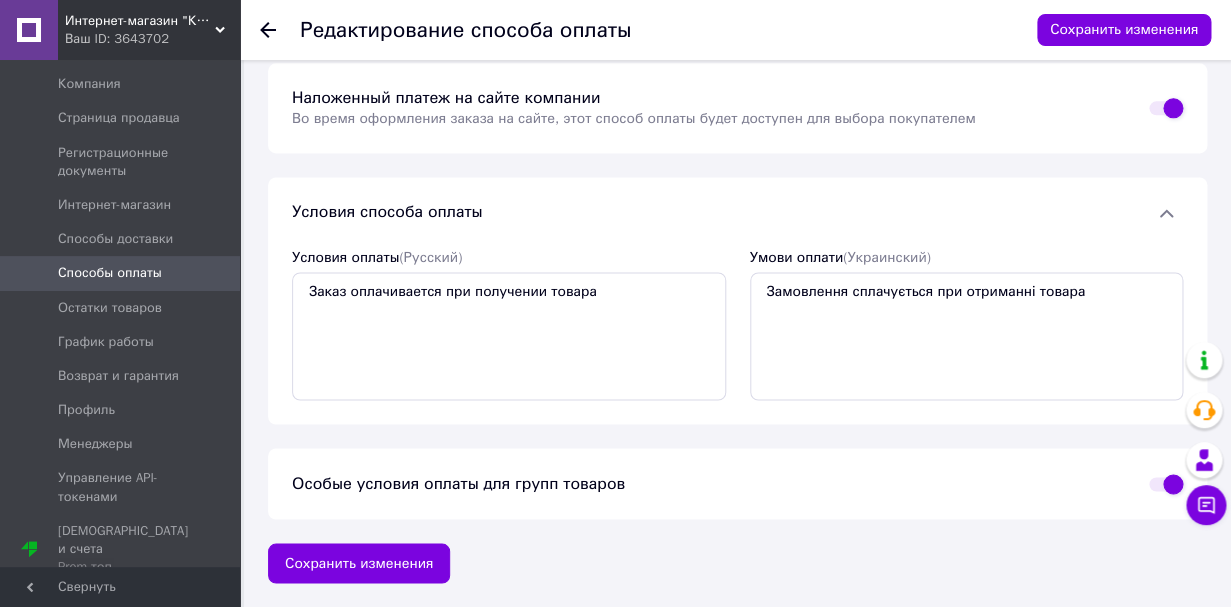checkbox on "true" 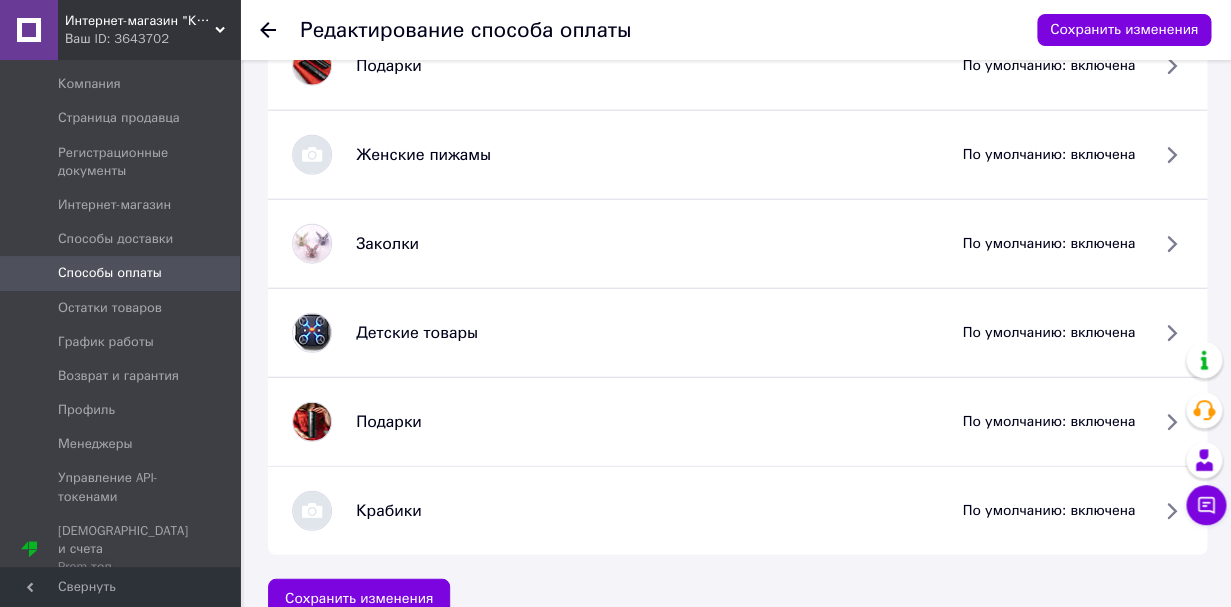 scroll, scrollTop: 1506, scrollLeft: 0, axis: vertical 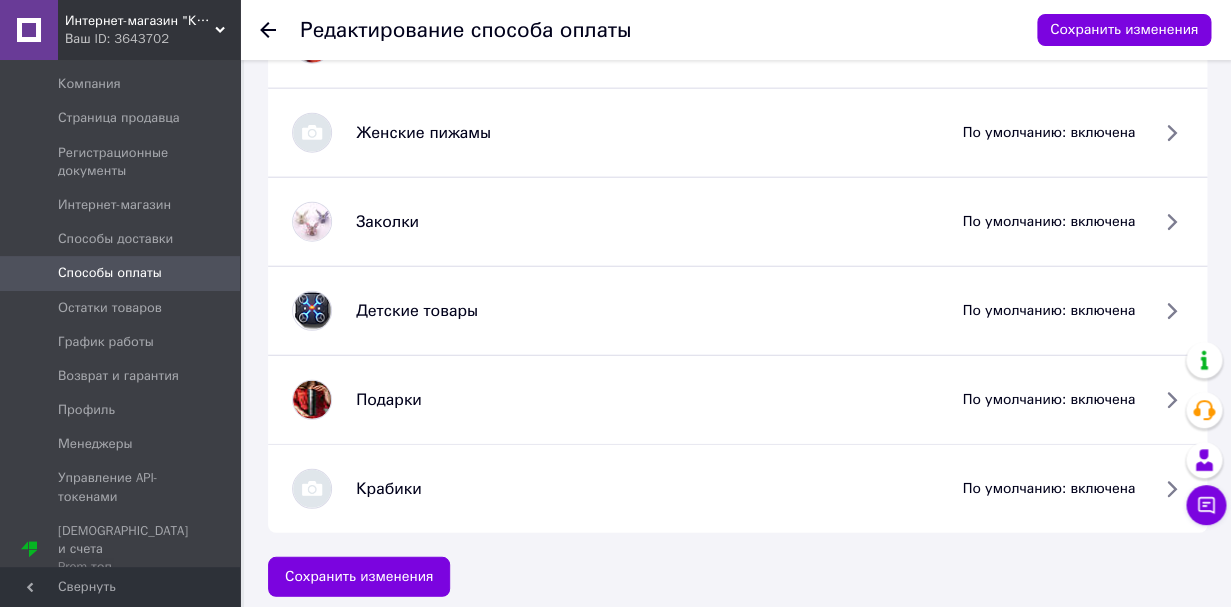 click on "по умолчанию: включена" at bounding box center (1048, 489) 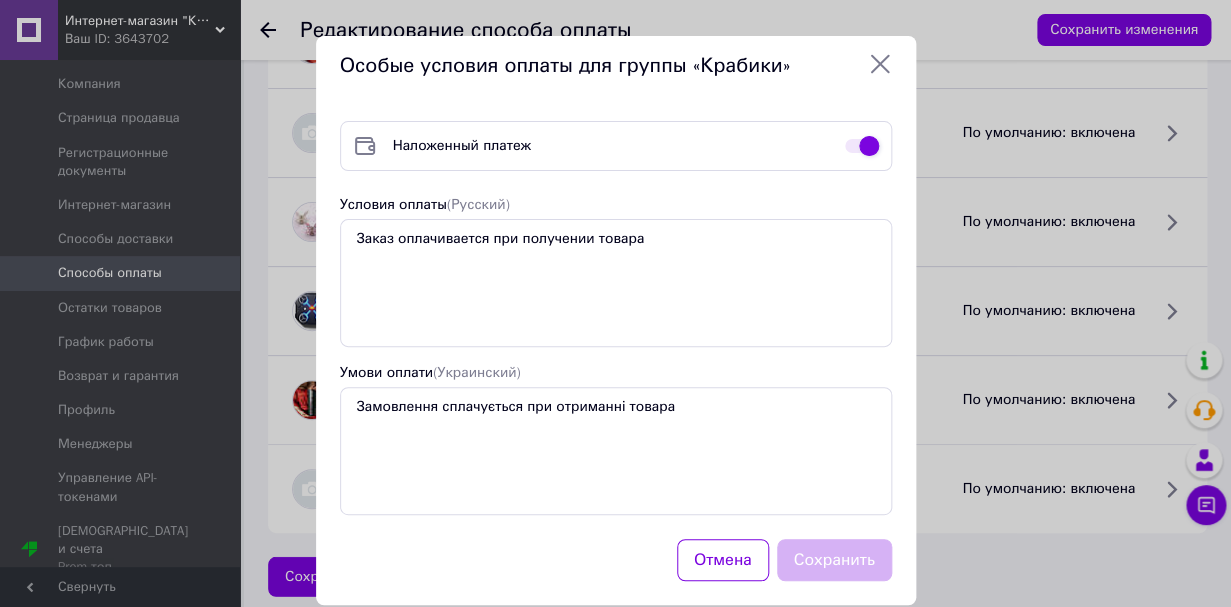 click at bounding box center [862, 146] 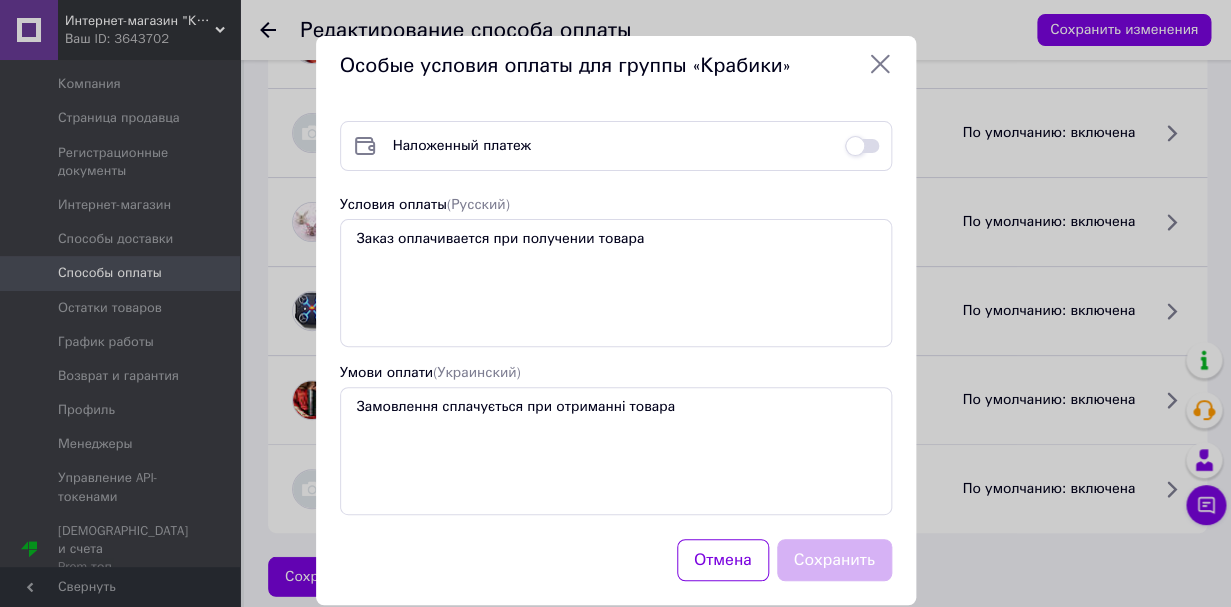 checkbox on "false" 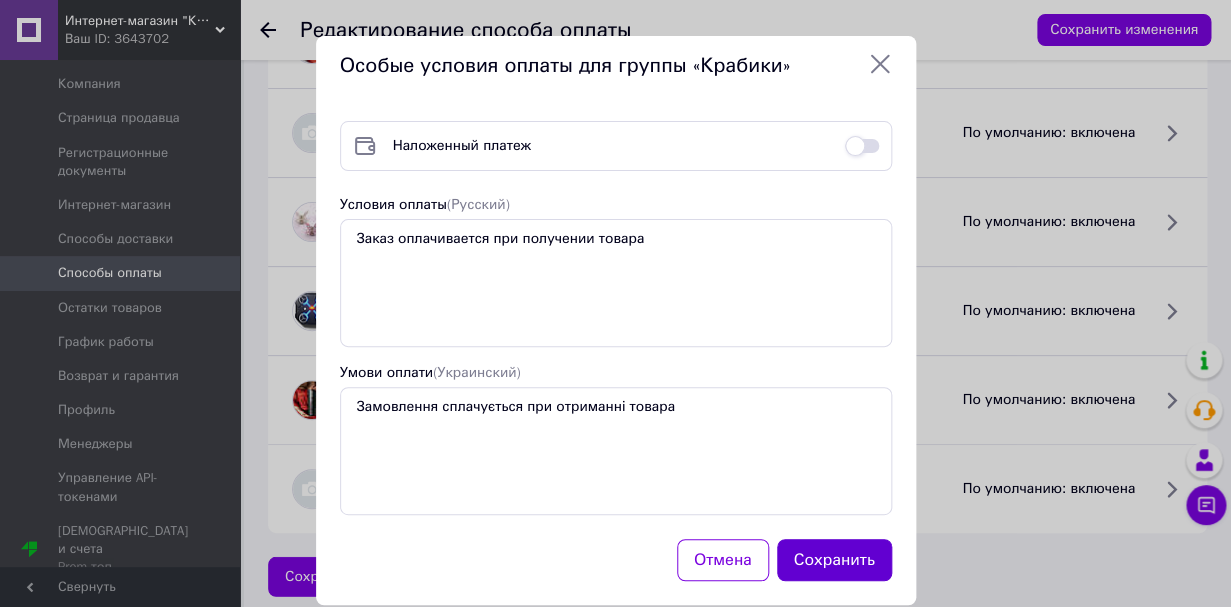 click on "Сохранить" at bounding box center [834, 560] 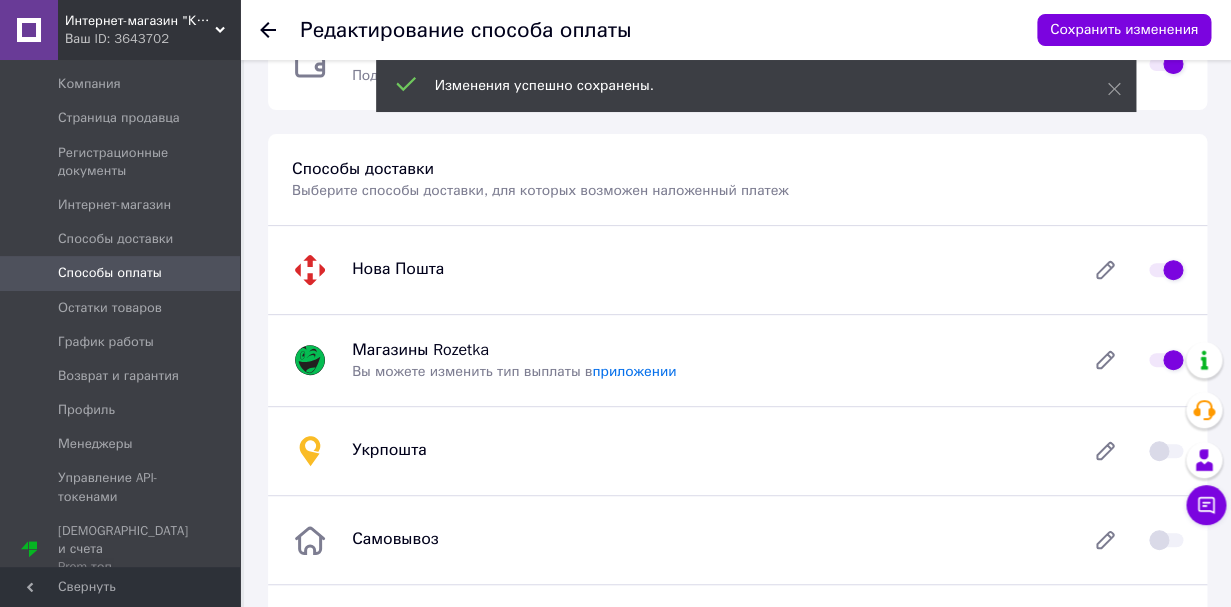 scroll, scrollTop: 0, scrollLeft: 0, axis: both 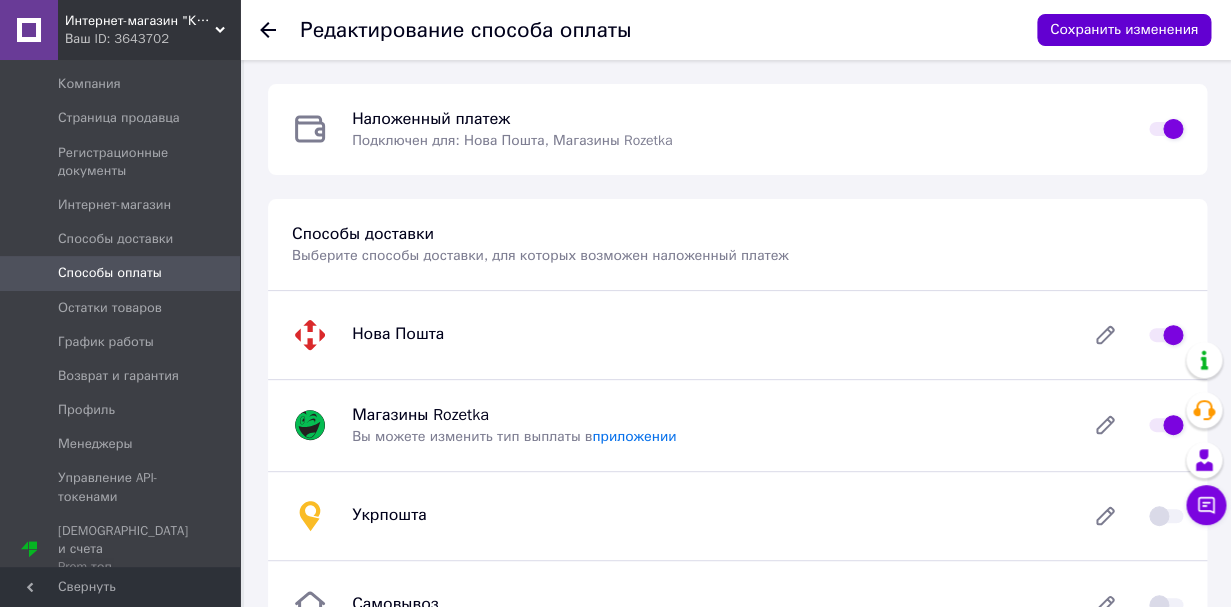 click on "Сохранить изменения" at bounding box center [1124, 30] 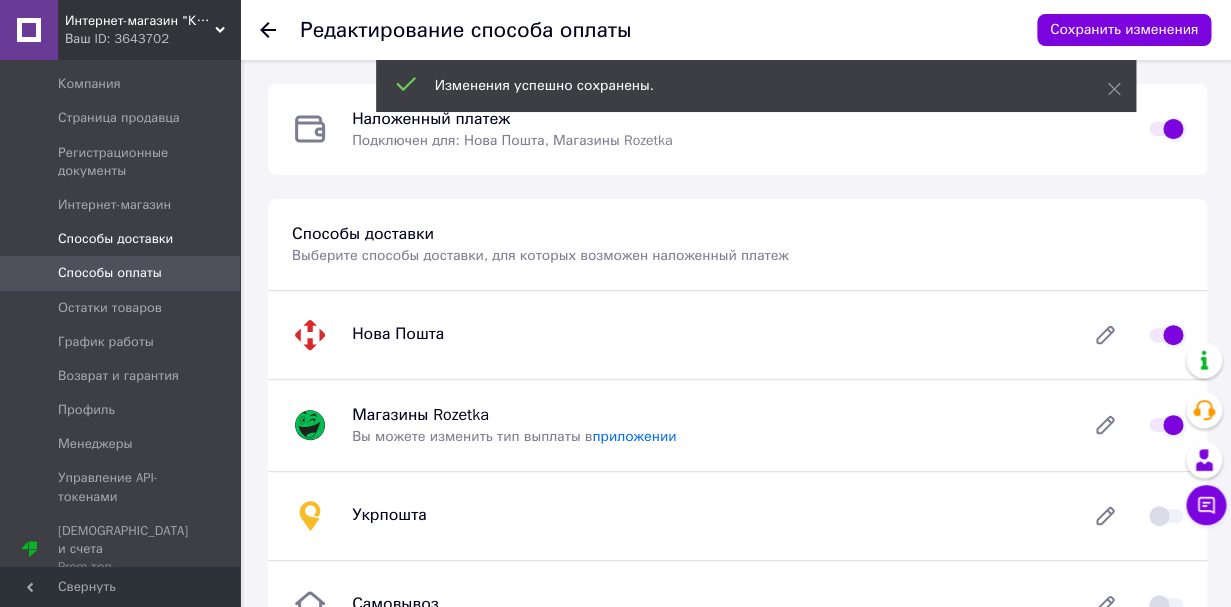 click on "Способы доставки" at bounding box center (120, 239) 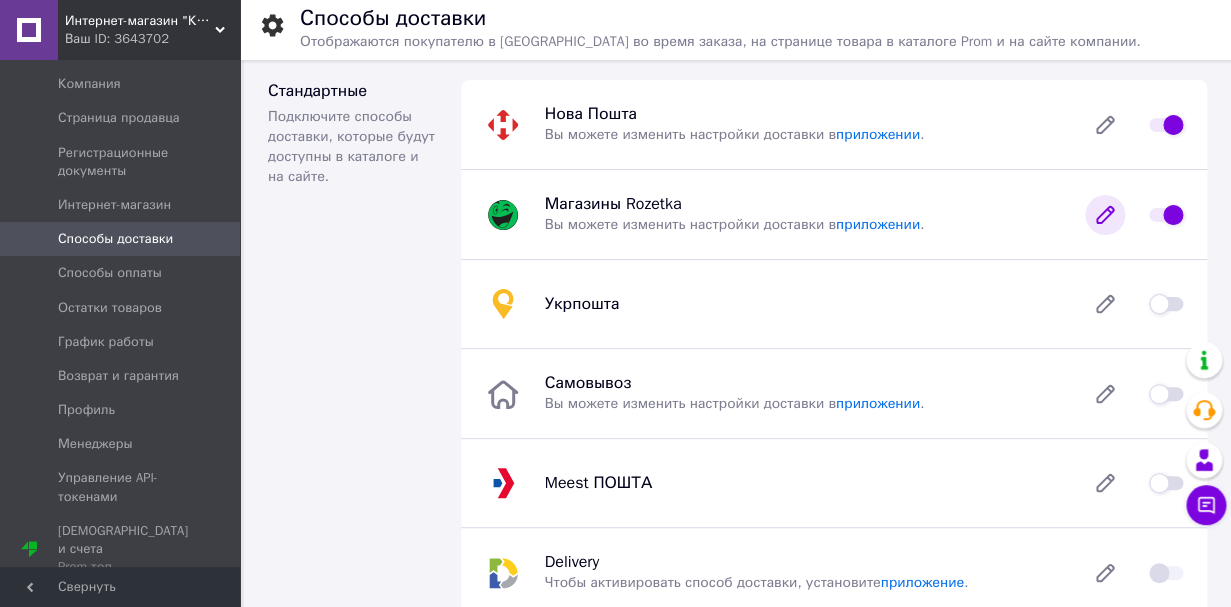 click 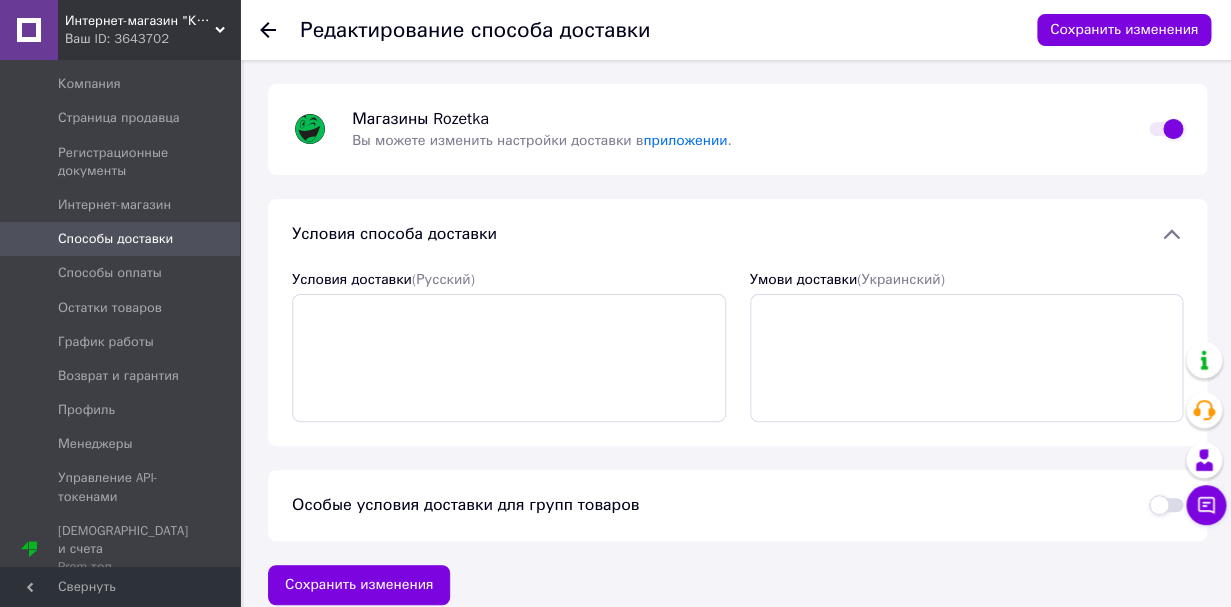 scroll, scrollTop: 22, scrollLeft: 0, axis: vertical 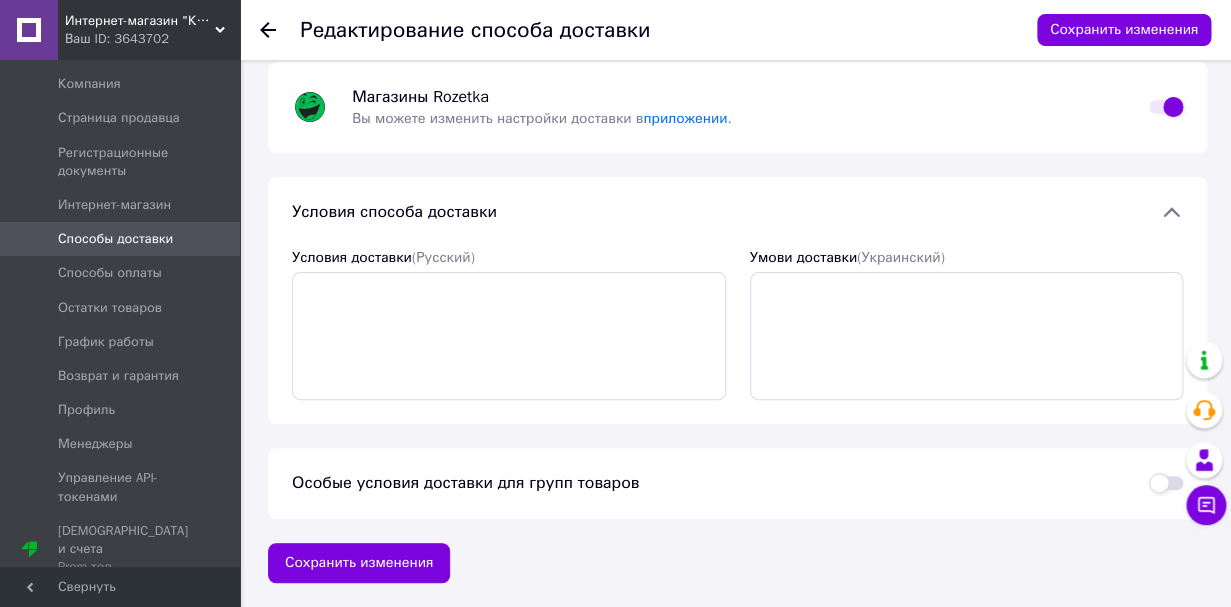 click at bounding box center [1166, 483] 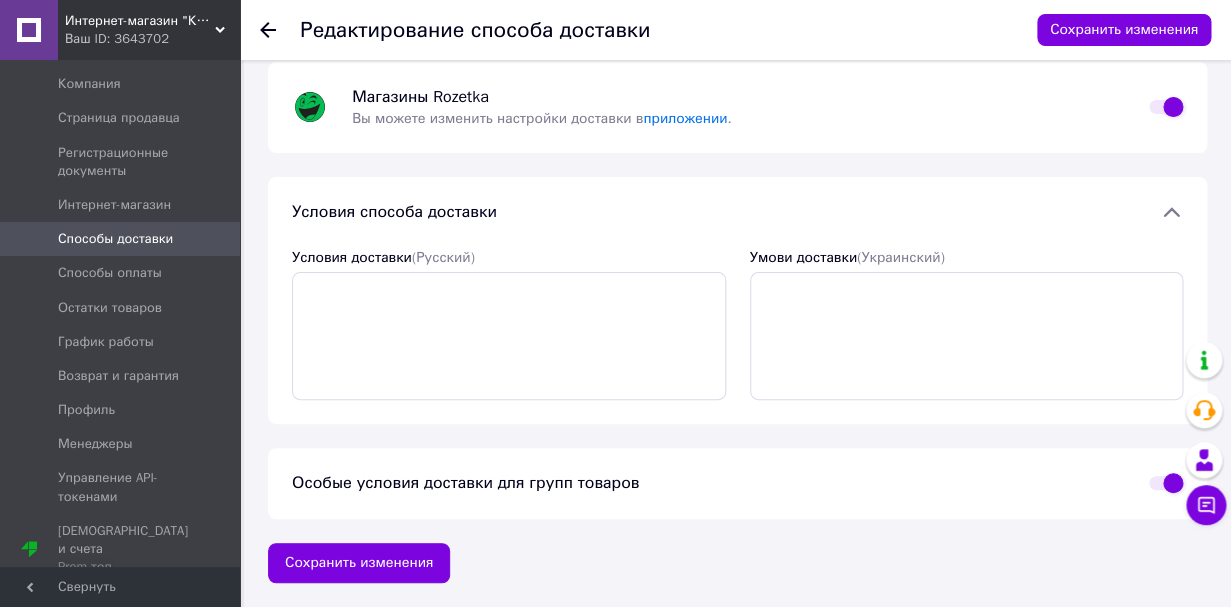 checkbox on "true" 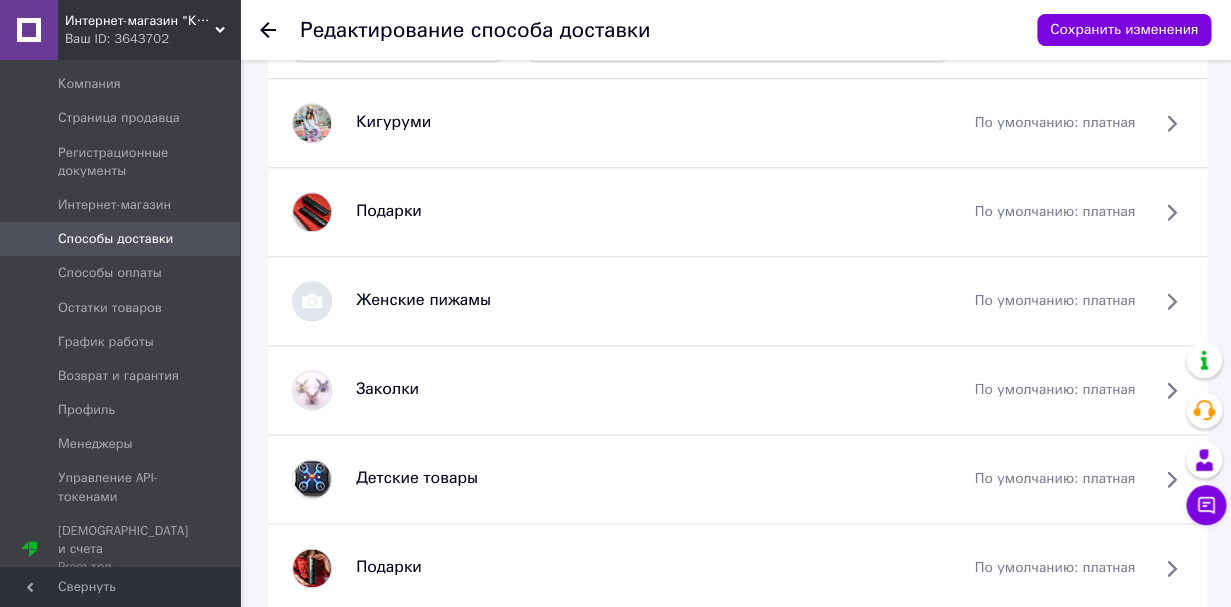 scroll, scrollTop: 754, scrollLeft: 0, axis: vertical 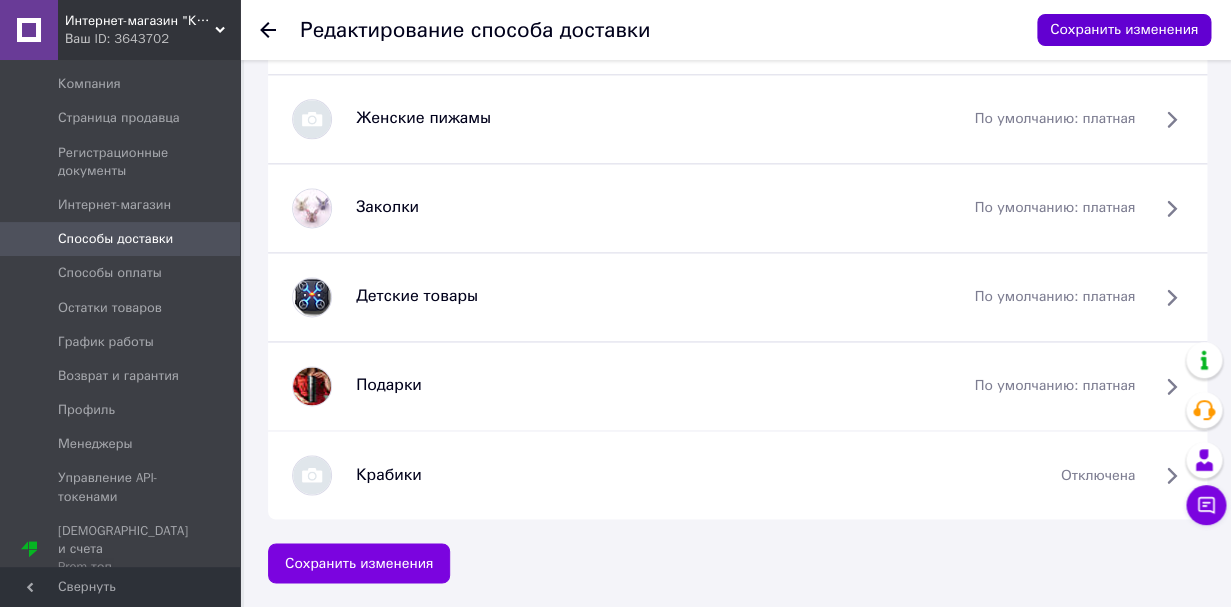 click on "Сохранить изменения" at bounding box center (1124, 30) 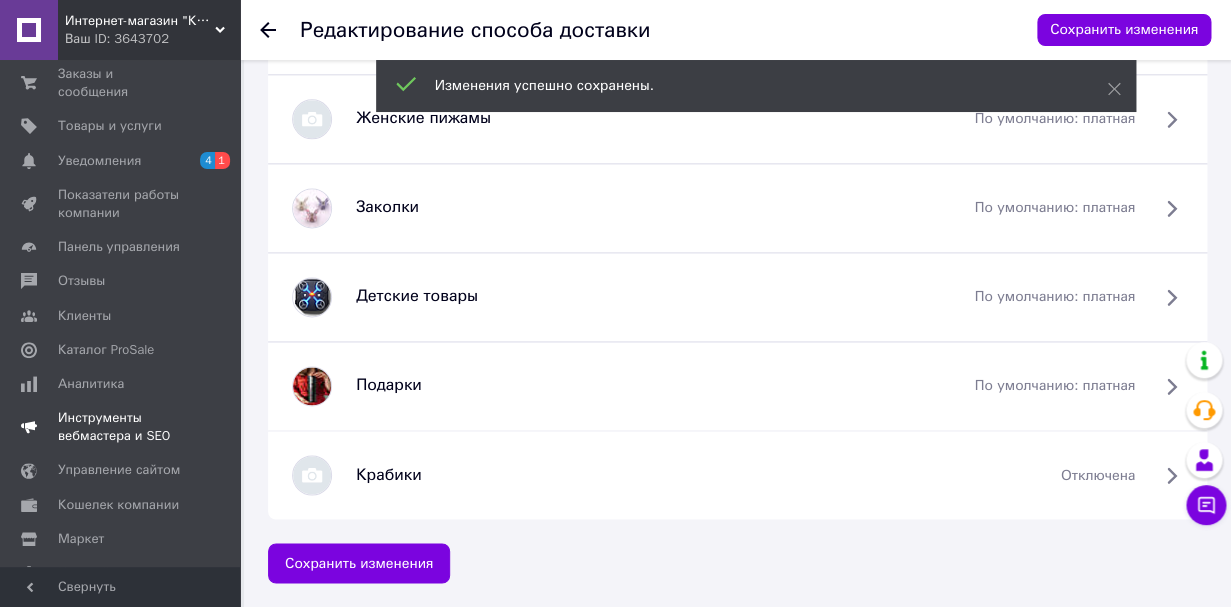 scroll, scrollTop: 44, scrollLeft: 0, axis: vertical 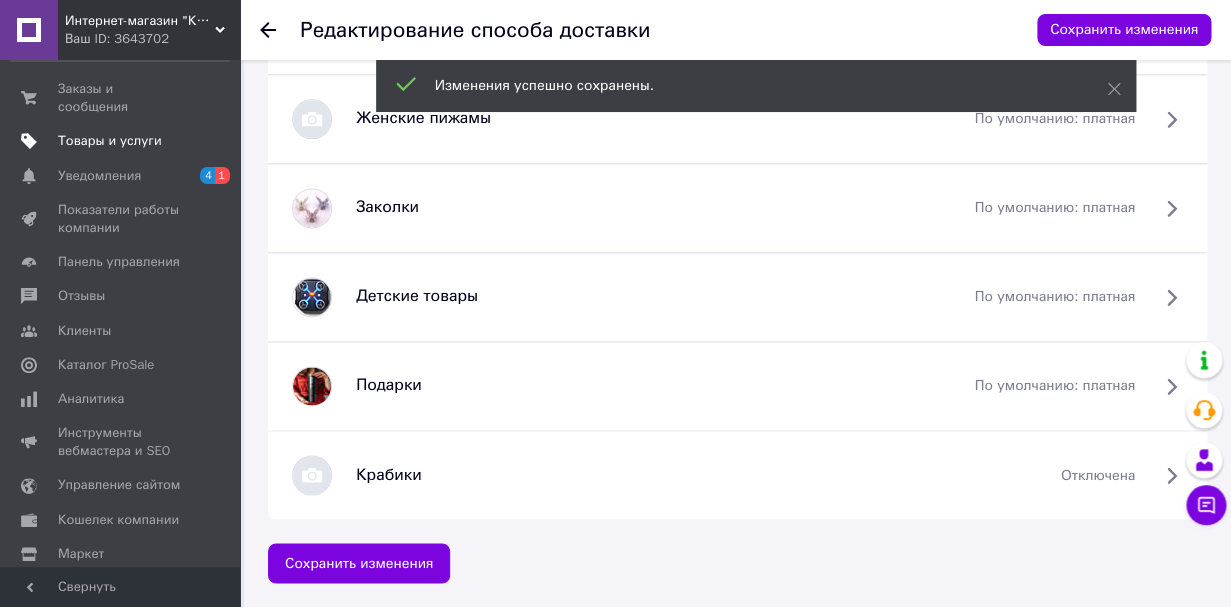 click on "Товары и услуги" at bounding box center [110, 141] 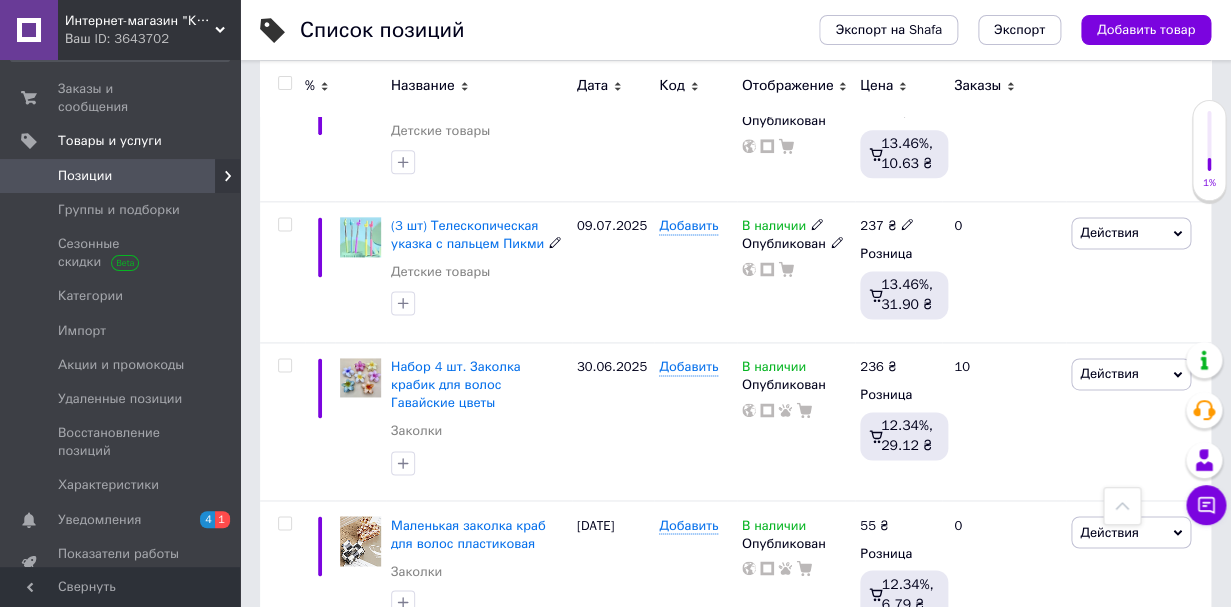 scroll, scrollTop: 694, scrollLeft: 0, axis: vertical 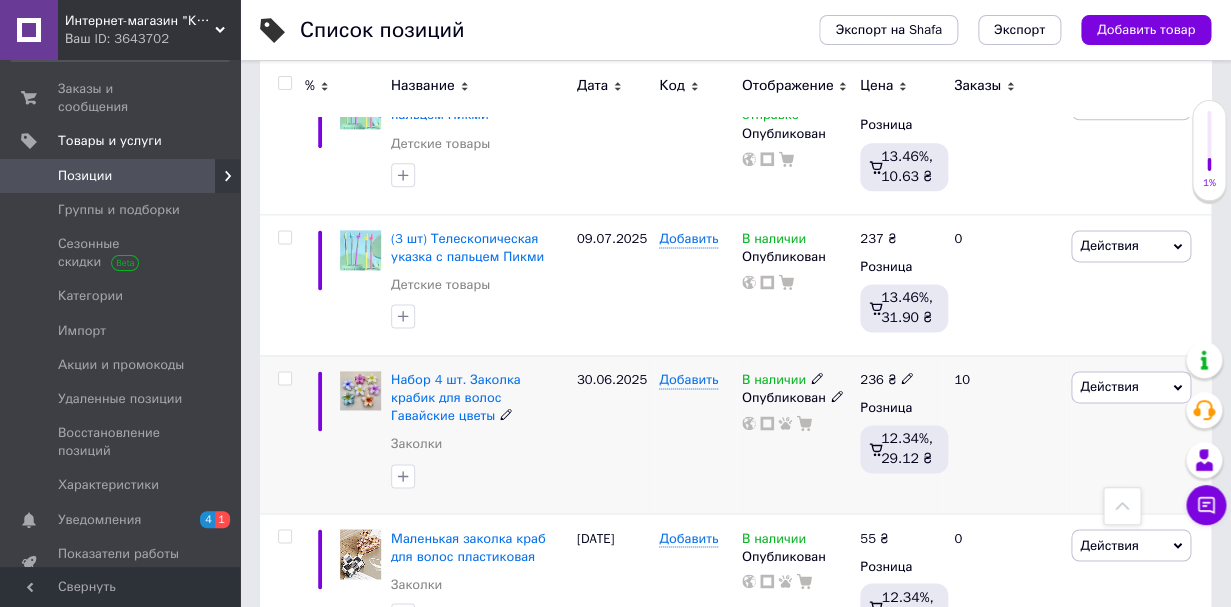 click on "Действия" at bounding box center [1109, 386] 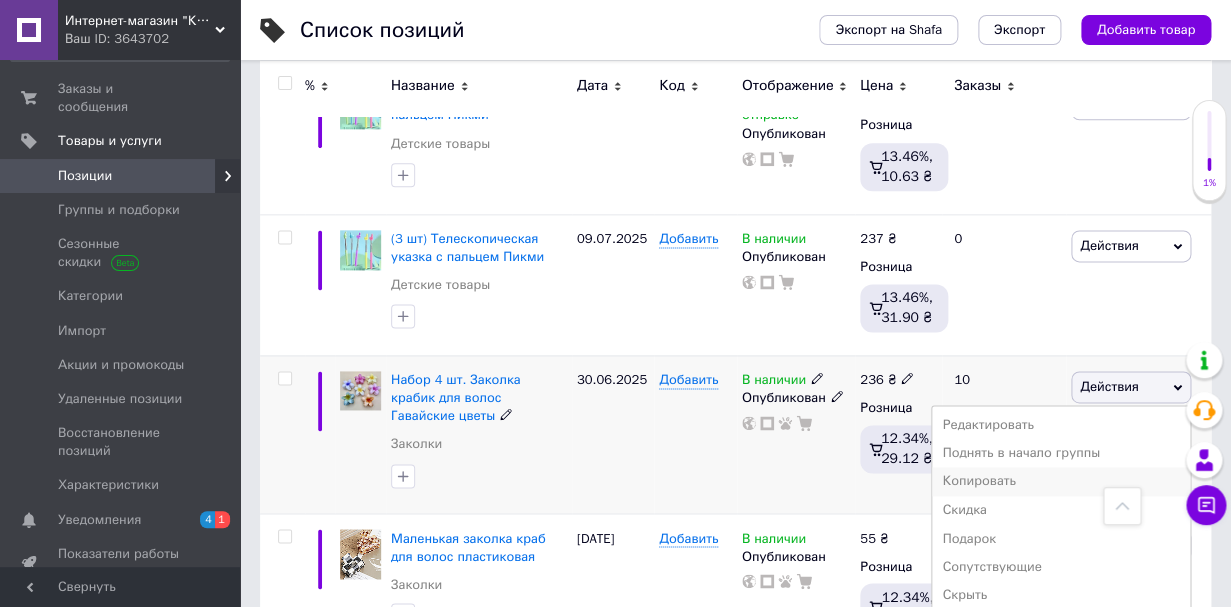 click on "Копировать" at bounding box center (1061, 481) 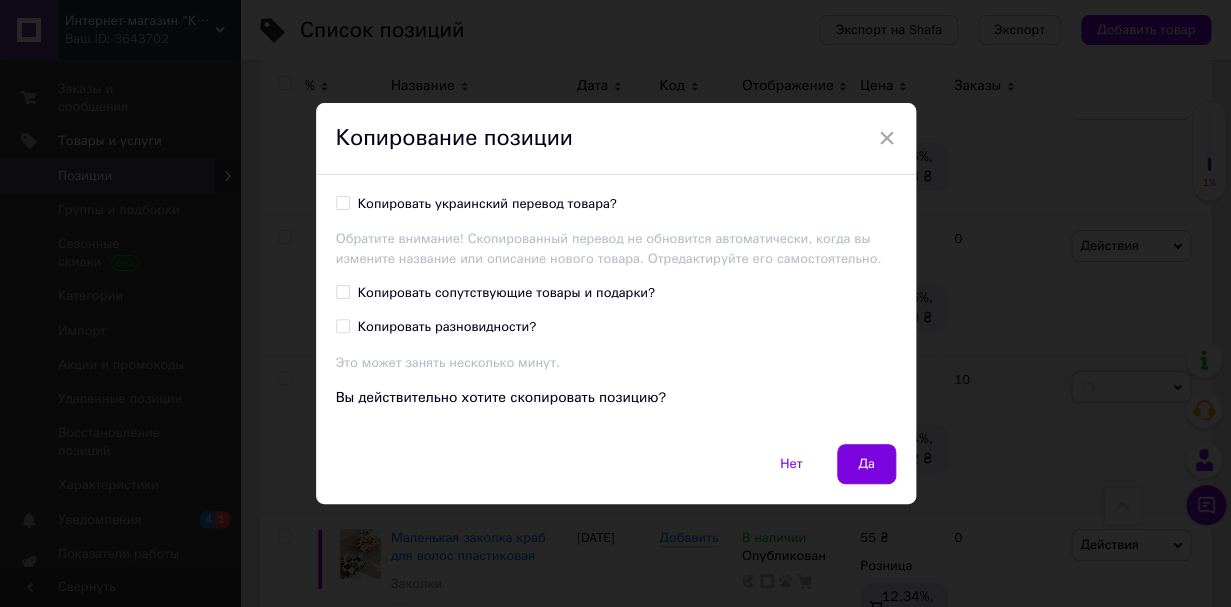 click on "Копировать украинский перевод товара?" at bounding box center [487, 204] 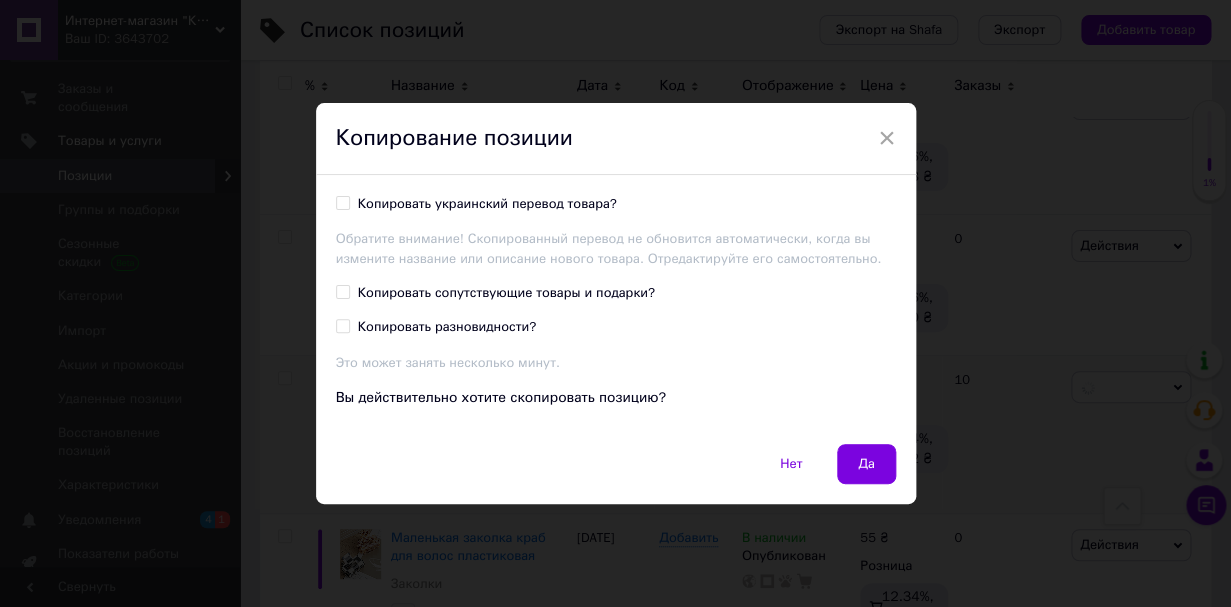 click on "Копировать украинский перевод товара?" at bounding box center [342, 202] 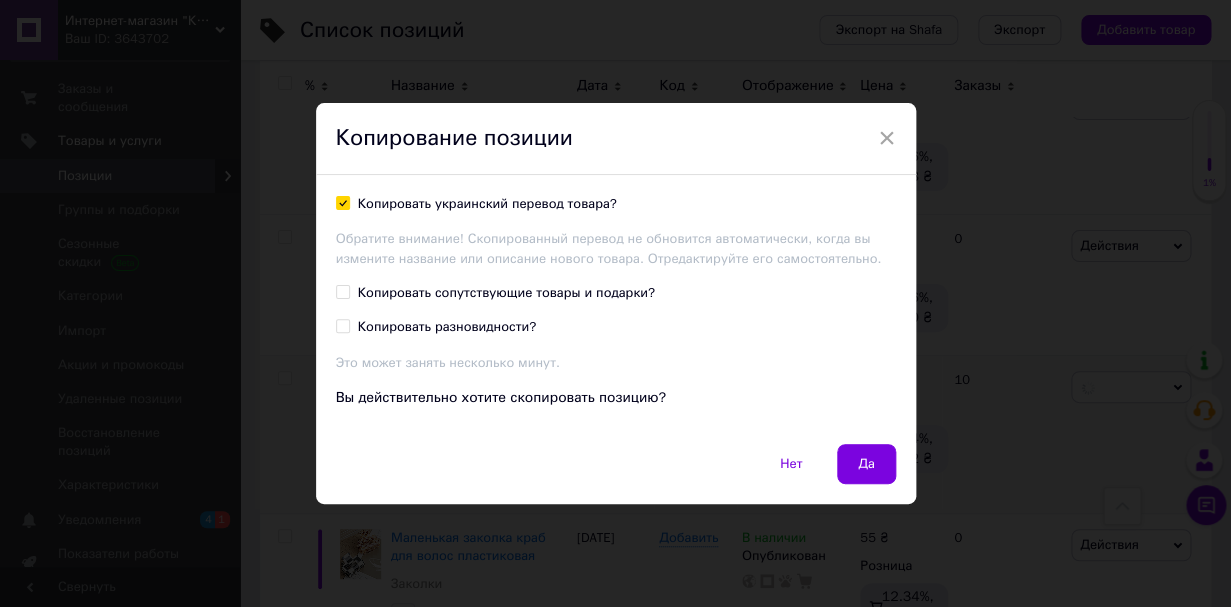 checkbox on "true" 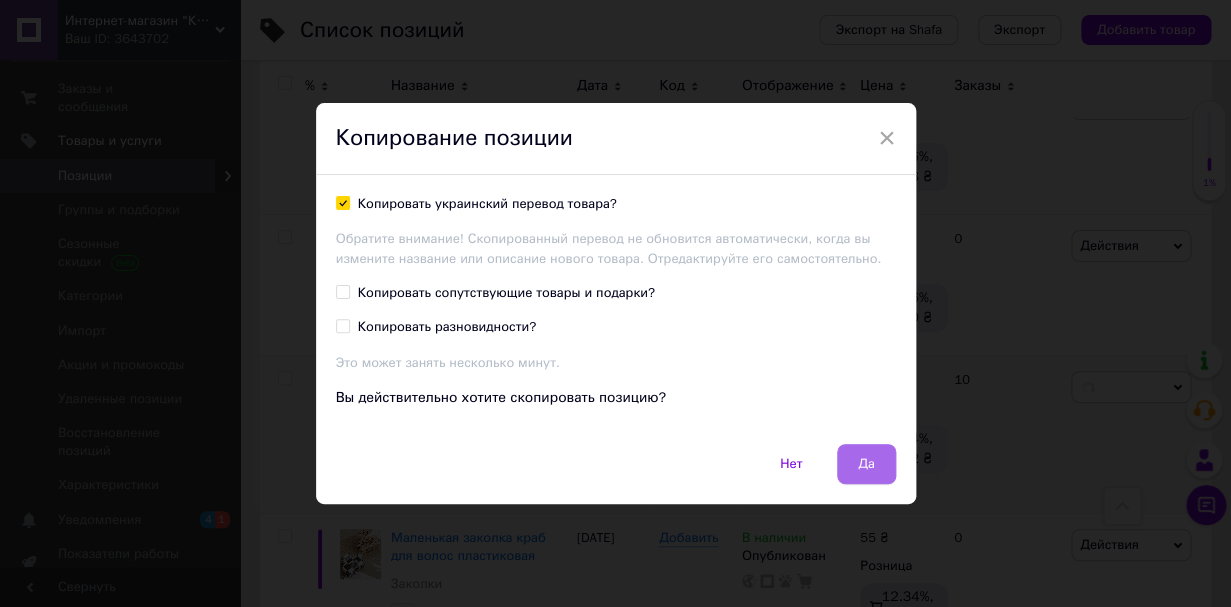 click on "Да" at bounding box center [866, 464] 